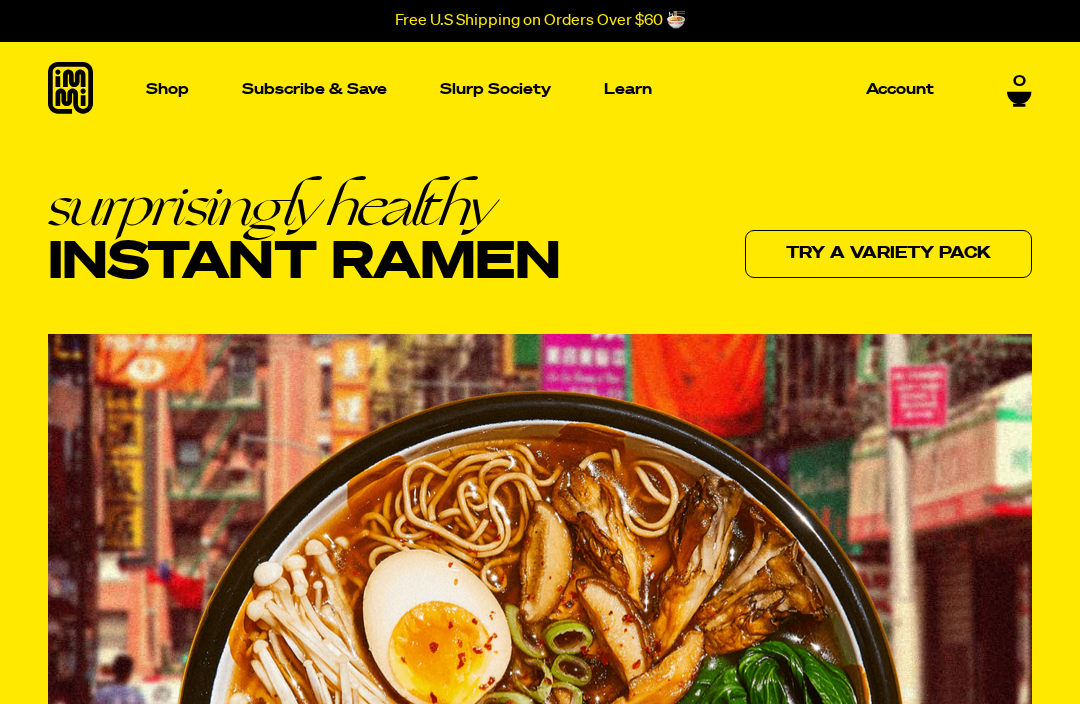 scroll, scrollTop: 0, scrollLeft: 0, axis: both 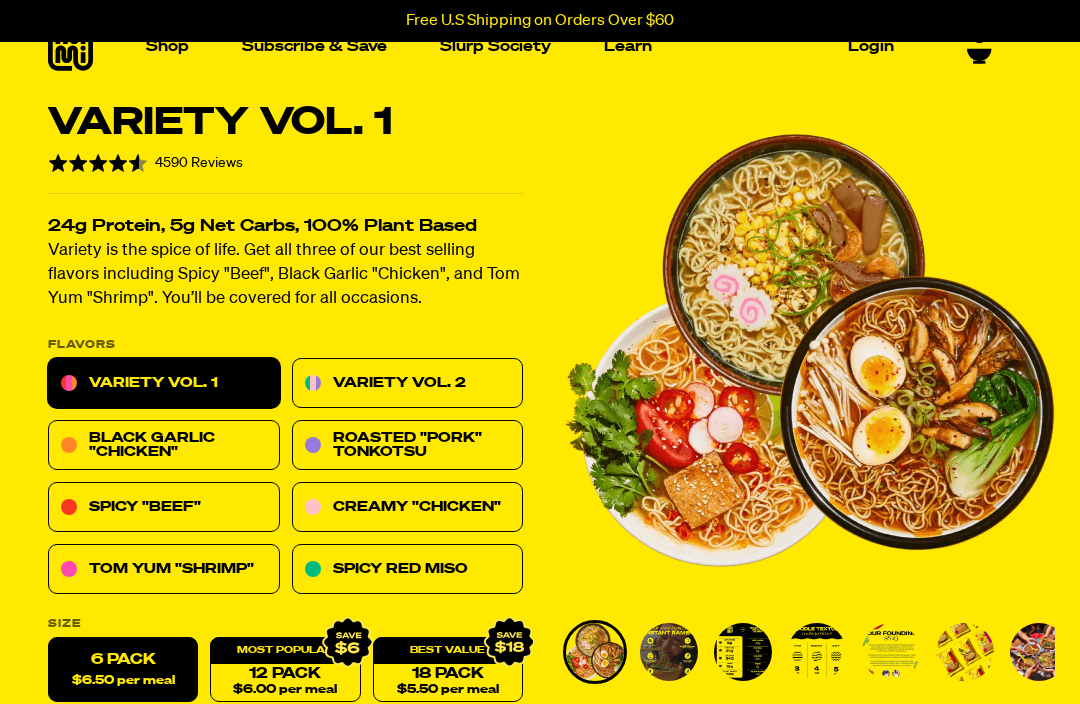 click at bounding box center (669, 652) 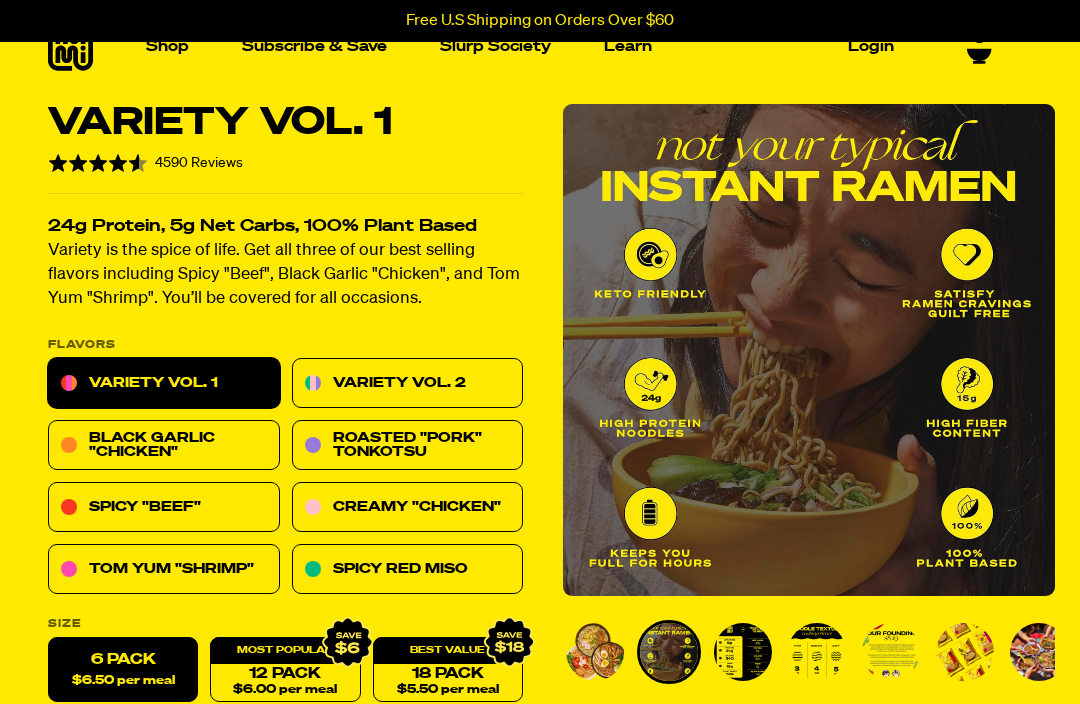 click at bounding box center [743, 652] 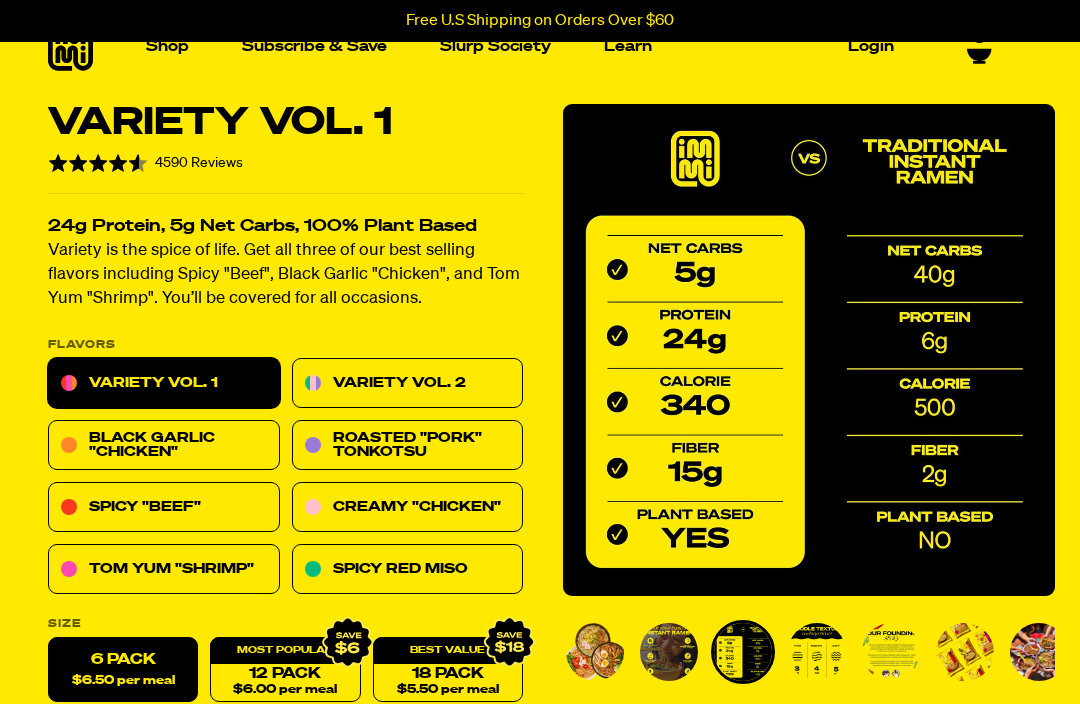 click at bounding box center [817, 652] 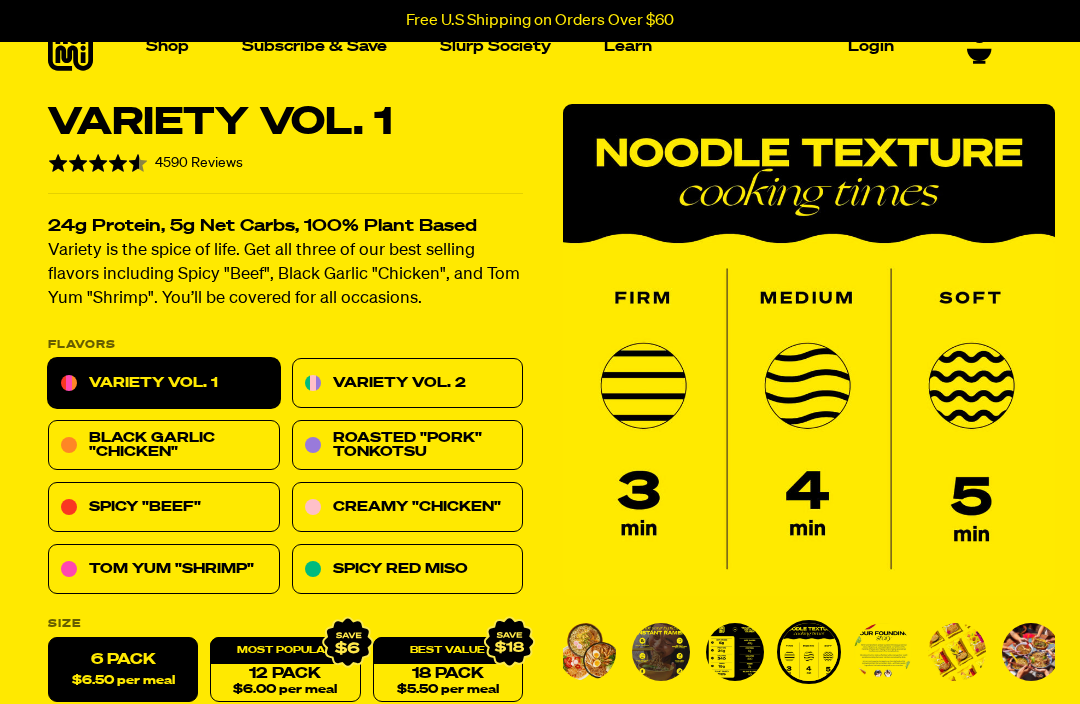 click at bounding box center (883, 652) 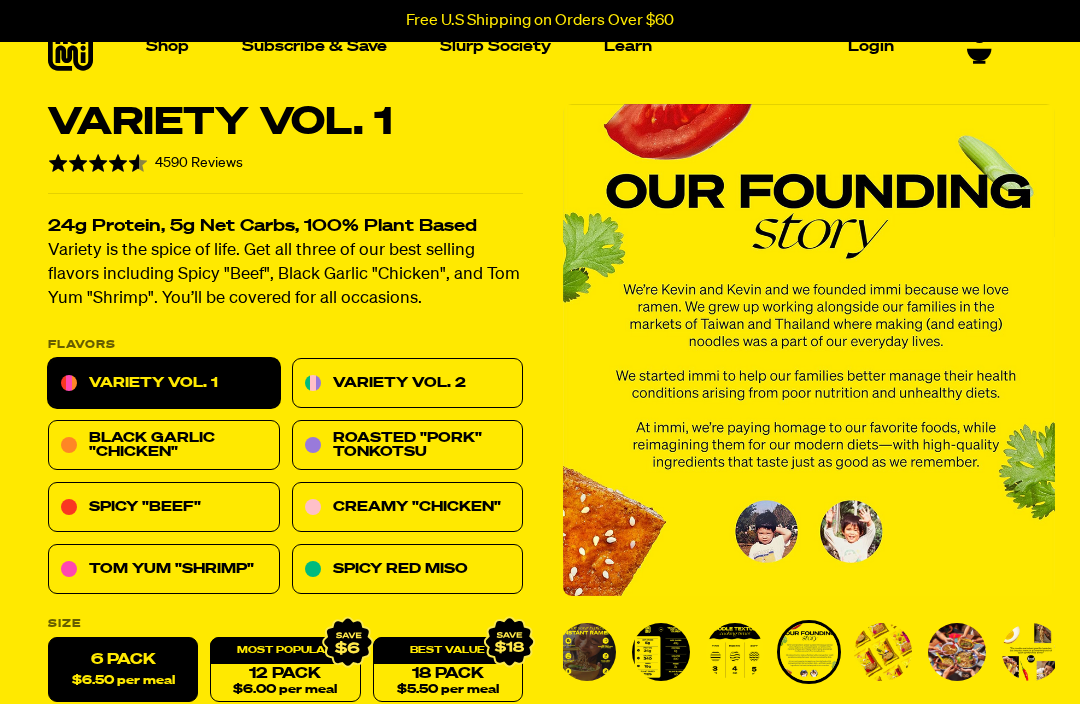 click at bounding box center (883, 652) 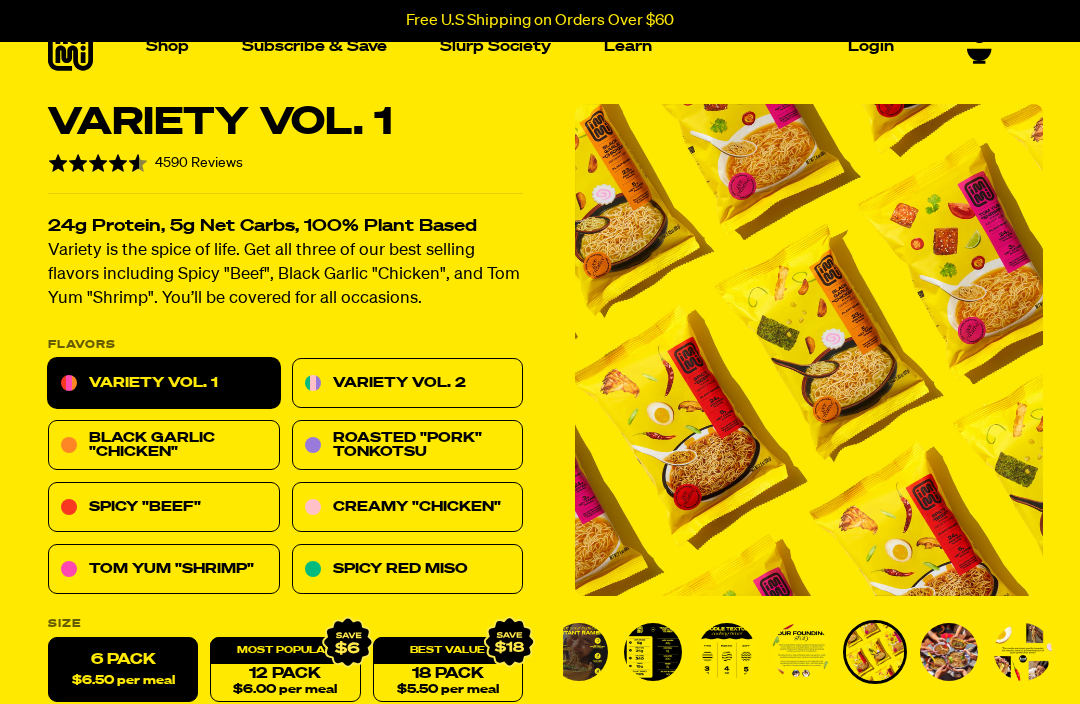 click at bounding box center (949, 652) 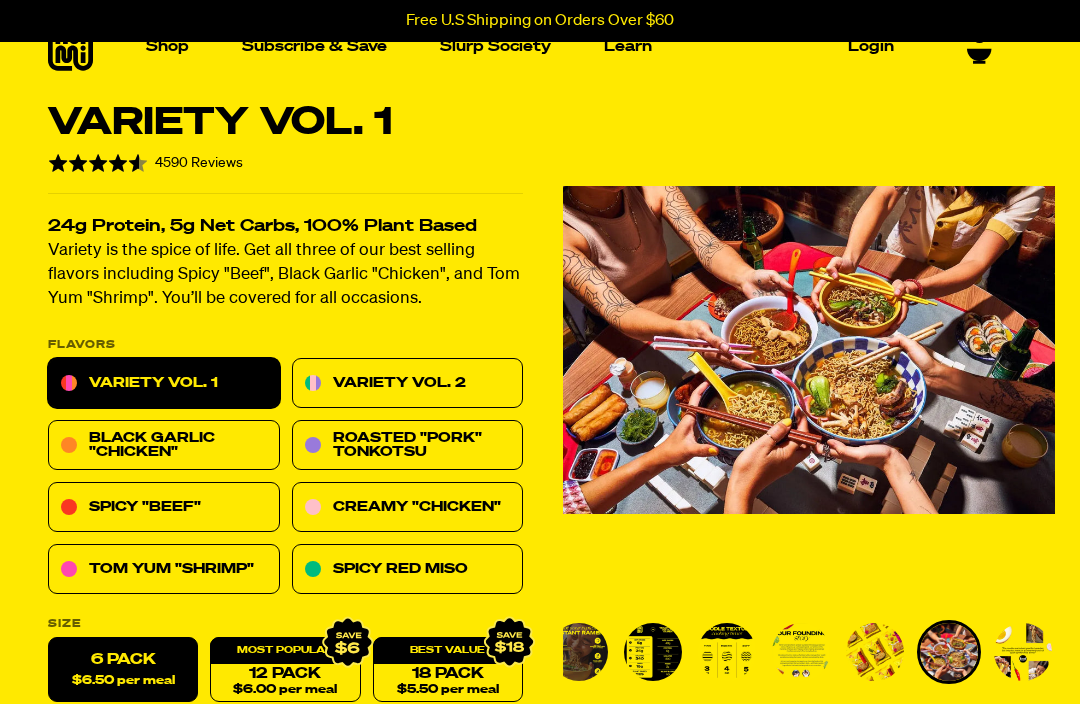 click at bounding box center (1023, 652) 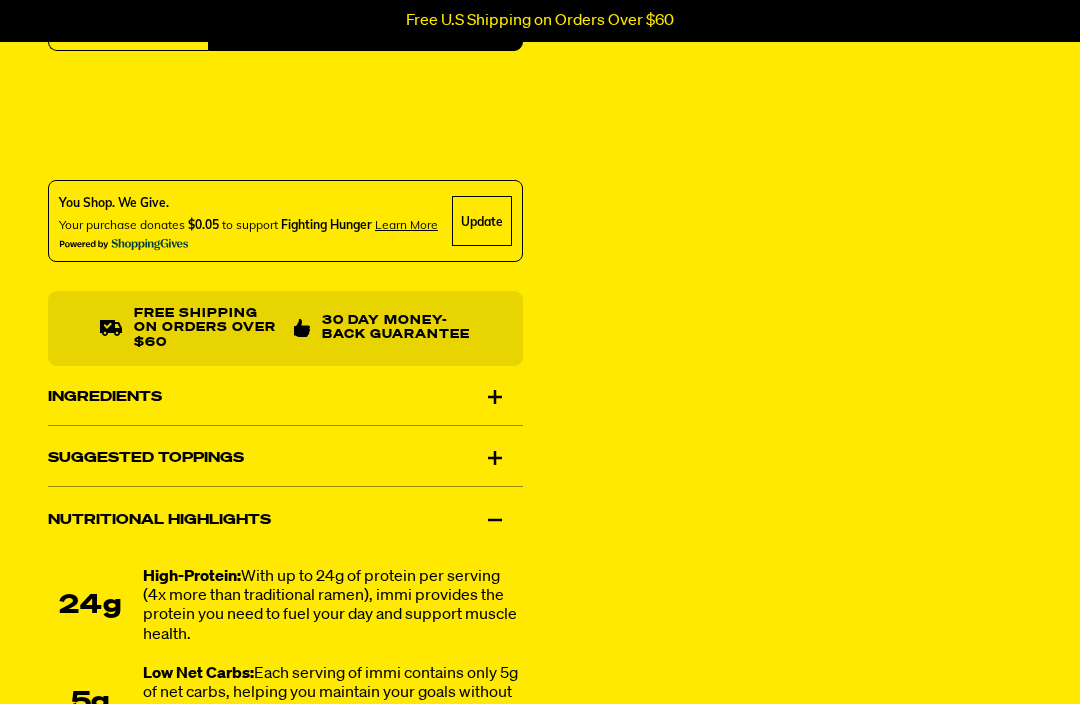 scroll, scrollTop: 1122, scrollLeft: 0, axis: vertical 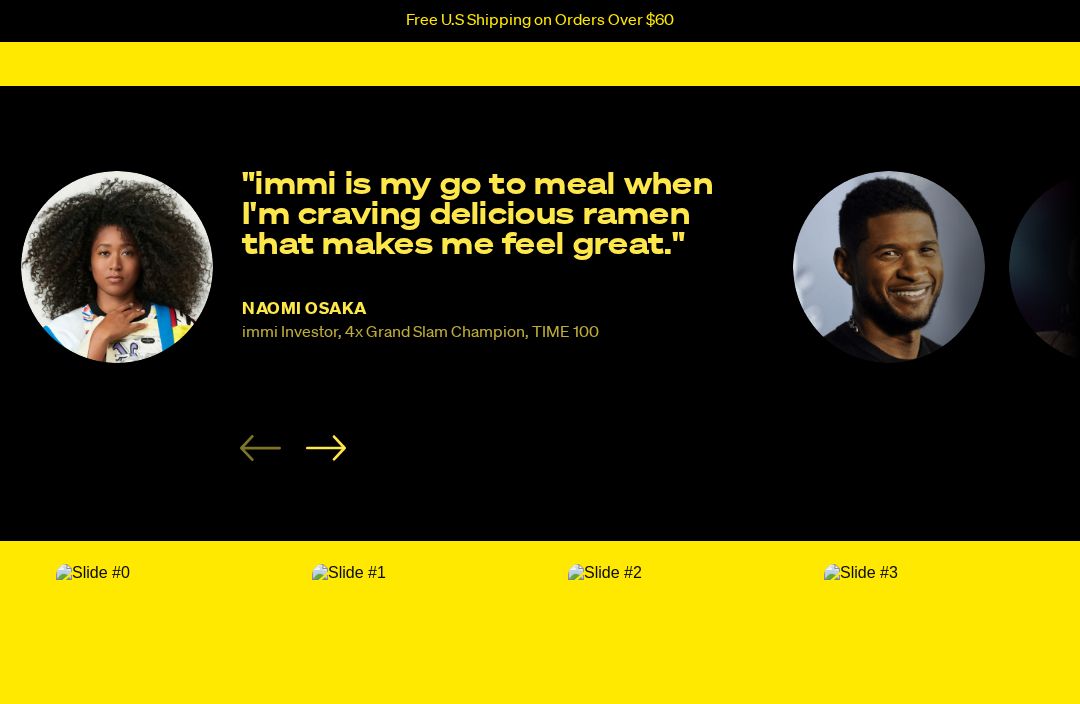 click 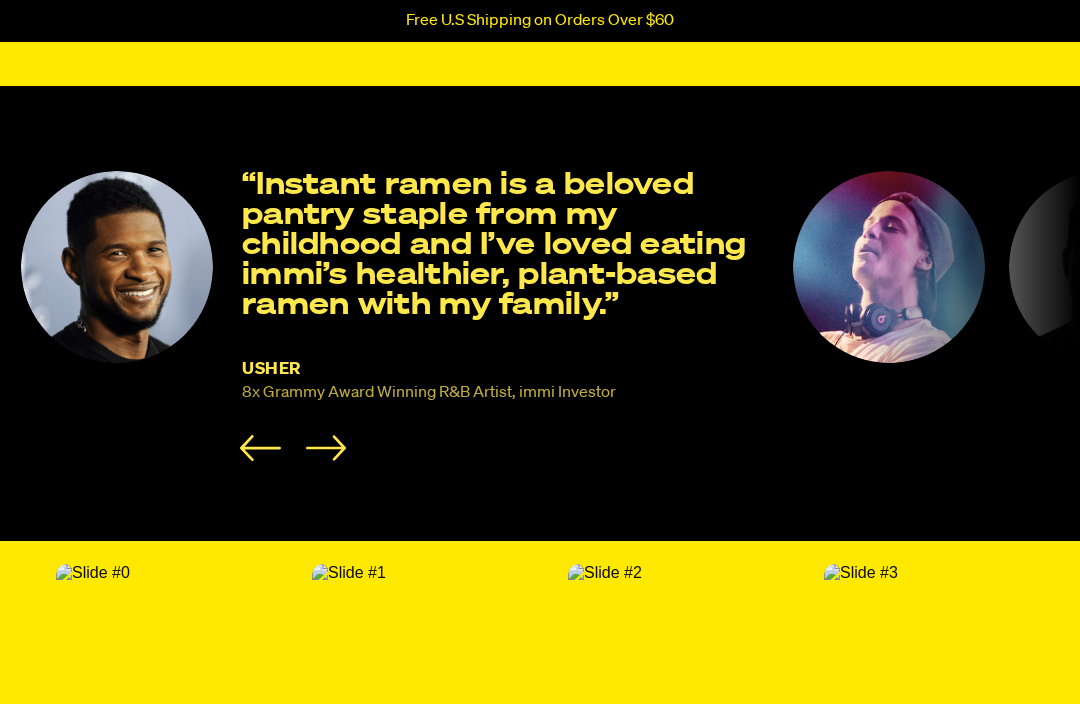 click 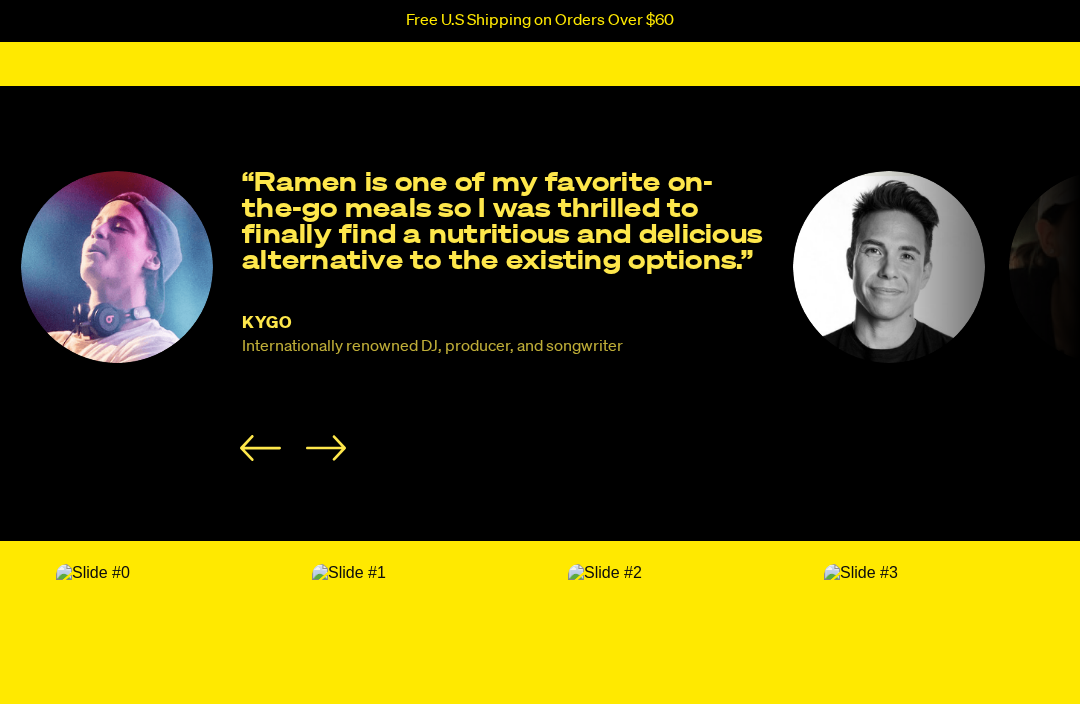 click 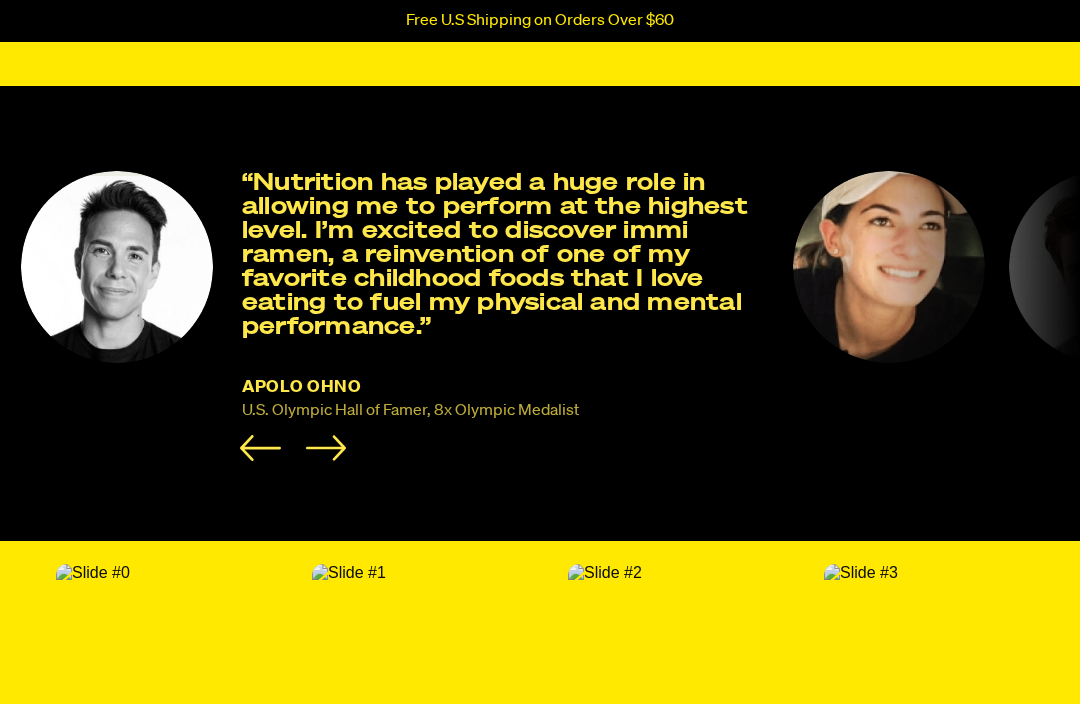 click 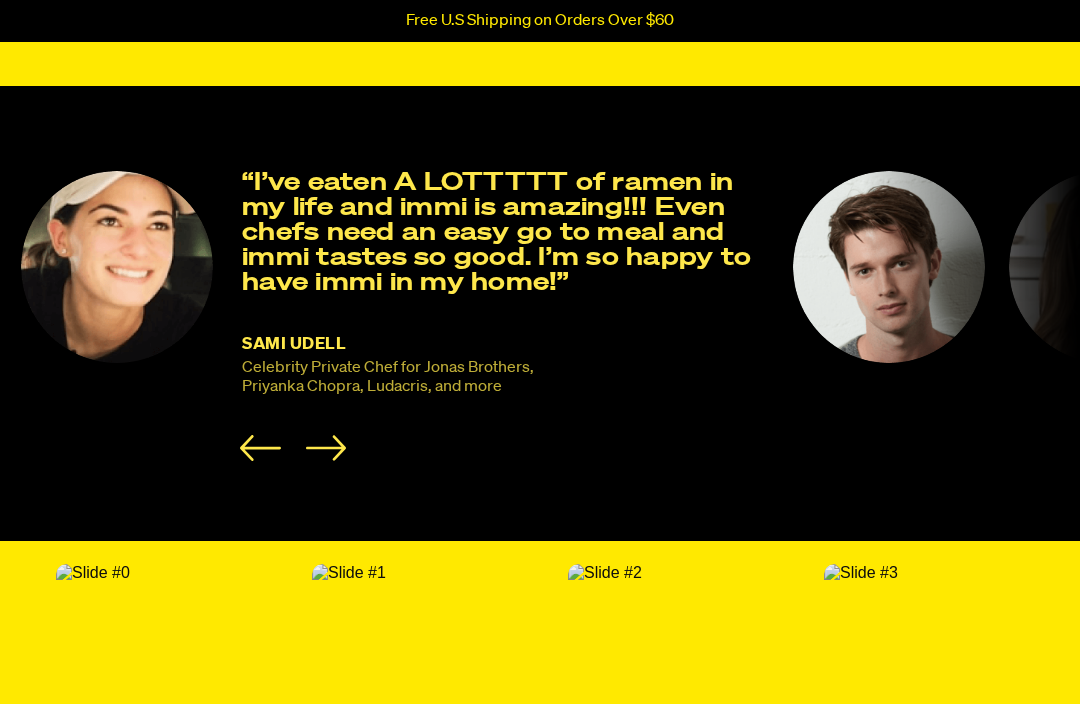 click 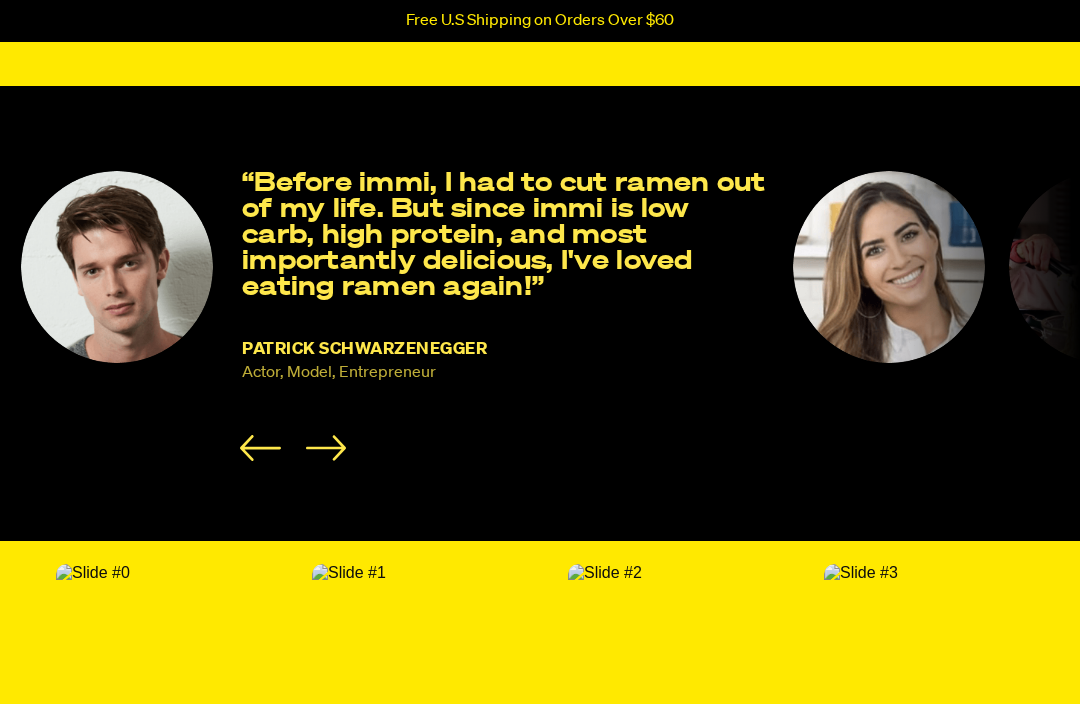 click 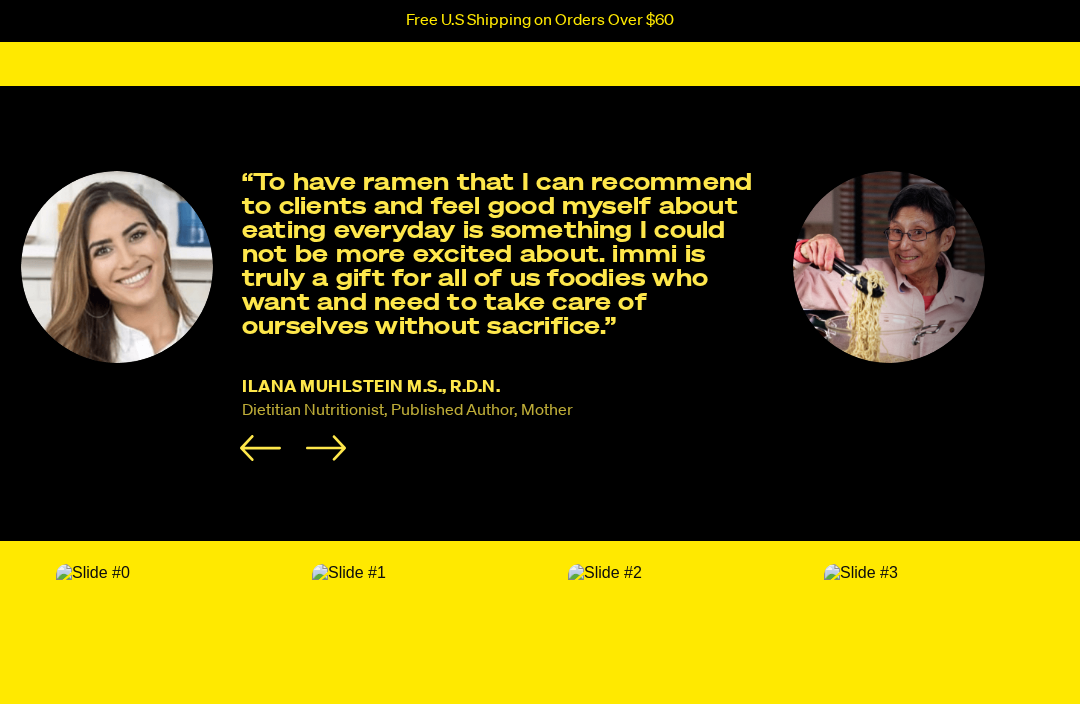click 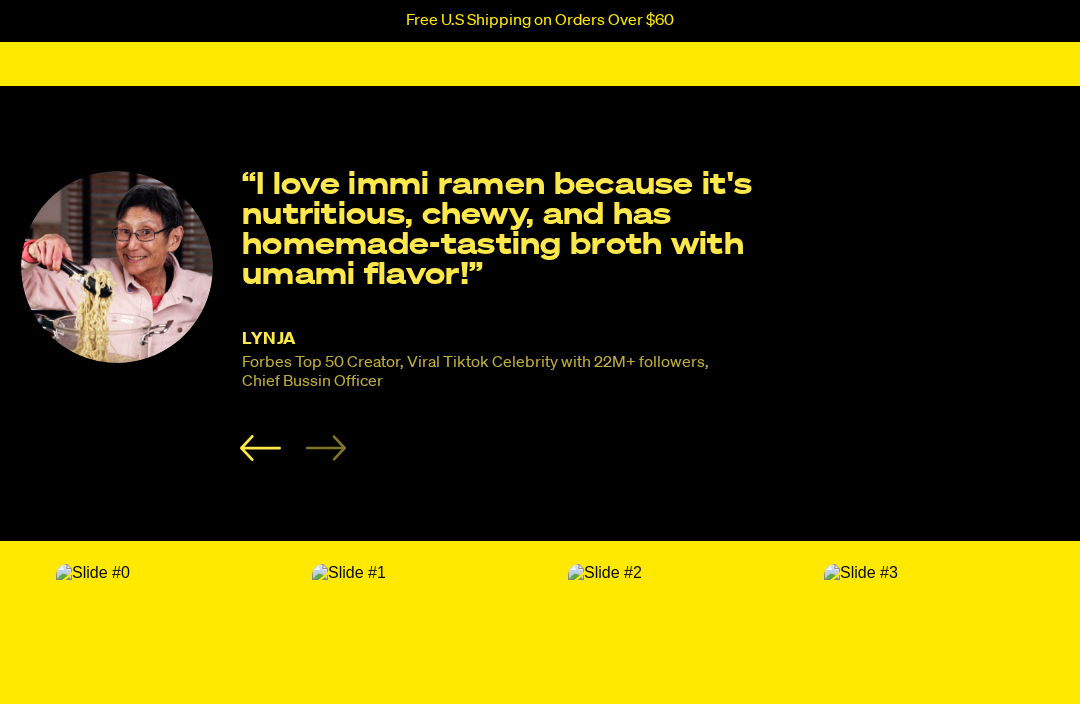 click on "Lynja   Forbes Top 50 Creator, Viral Tiktok Celebrity with 22M+ followers,   Chief Bussin Officer          “I love immi ramen because it's nutritious, chewy, and has homemade-tasting broth with umami flavor!”      Lynja   Forbes Top 50 Creator, Viral Tiktok Celebrity with 22M+ followers,   Chief Bussin Officer" at bounding box center (394, 316) 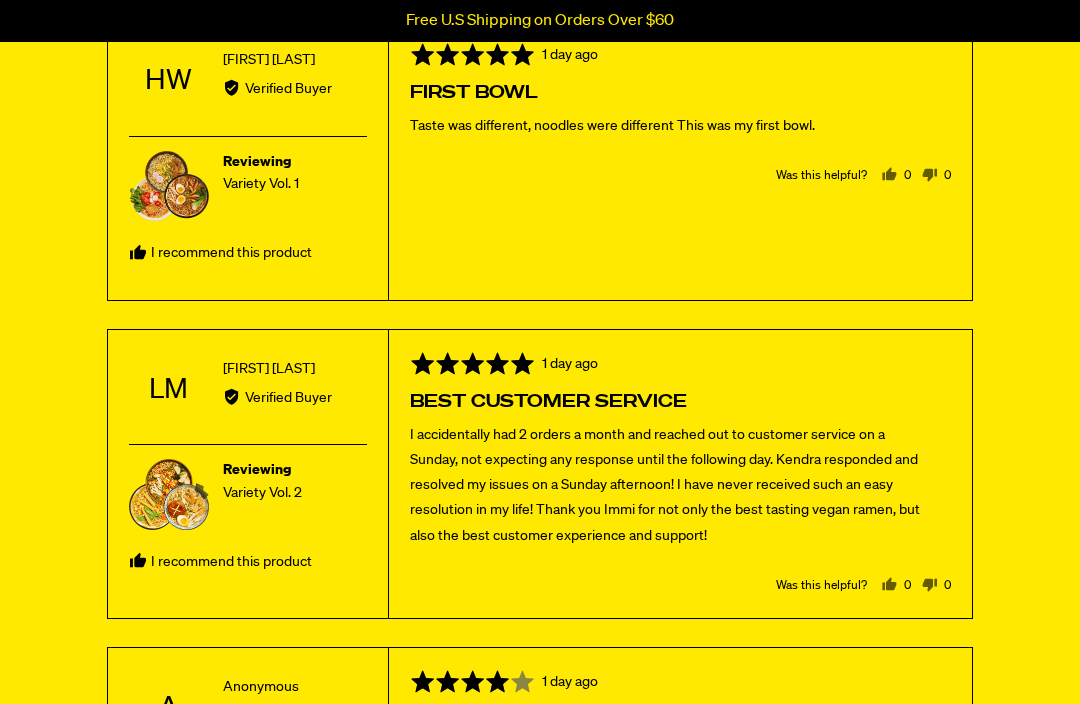 scroll, scrollTop: 9172, scrollLeft: 0, axis: vertical 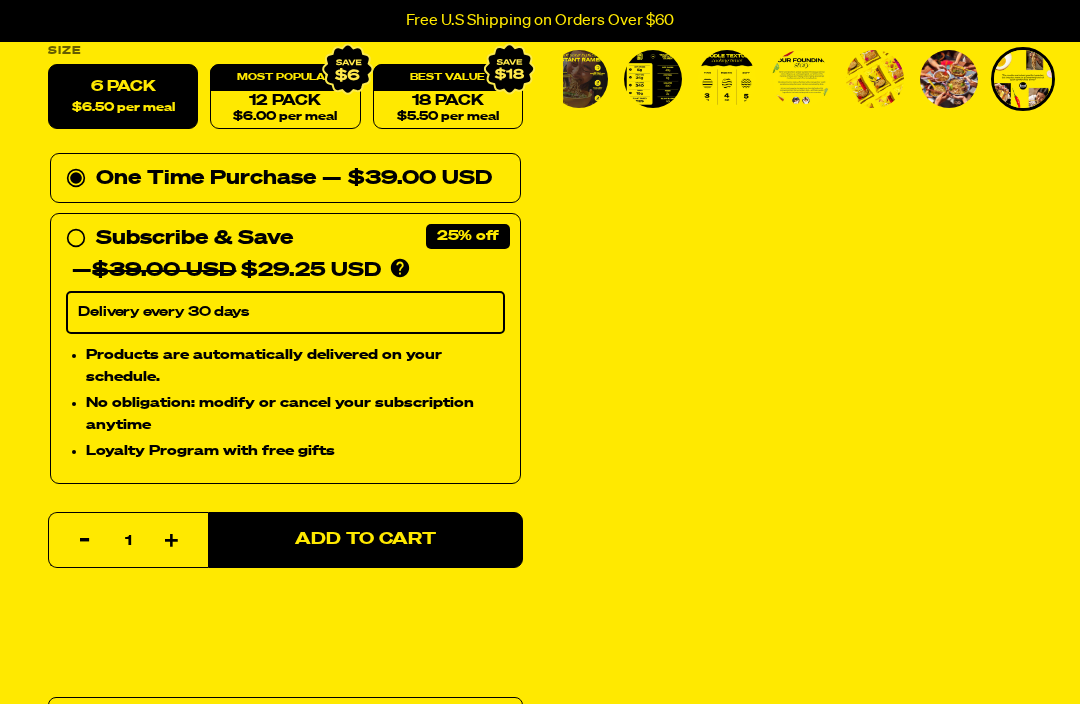 click on "Add to Cart" at bounding box center [365, 540] 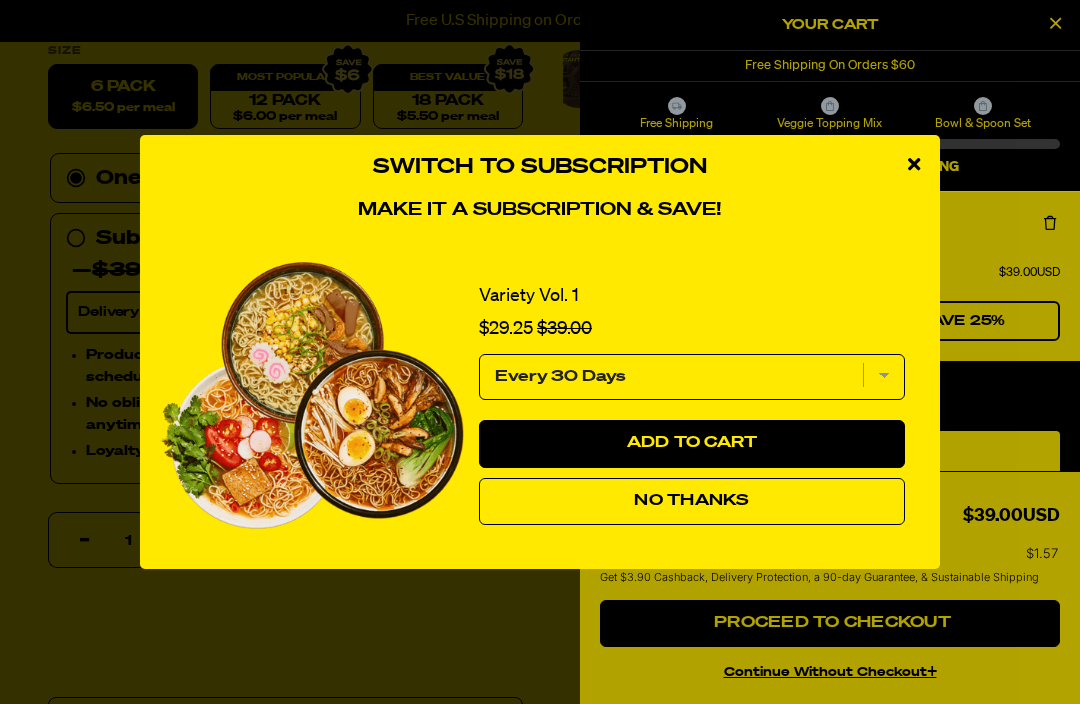 click at bounding box center (914, 165) 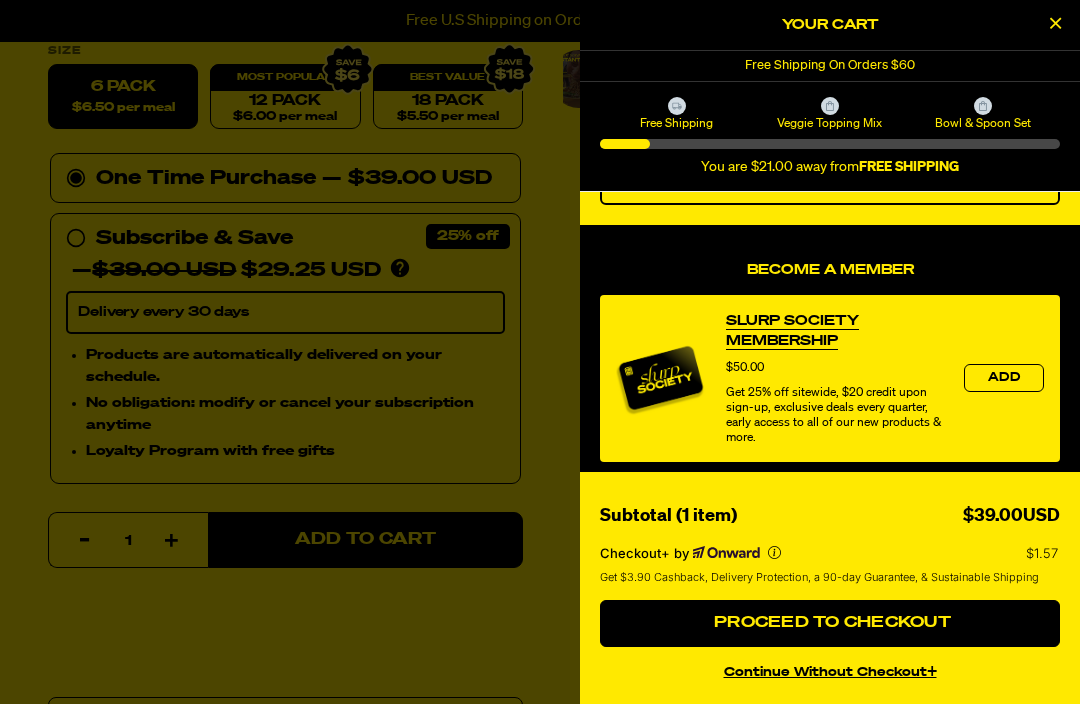 scroll, scrollTop: 131, scrollLeft: 0, axis: vertical 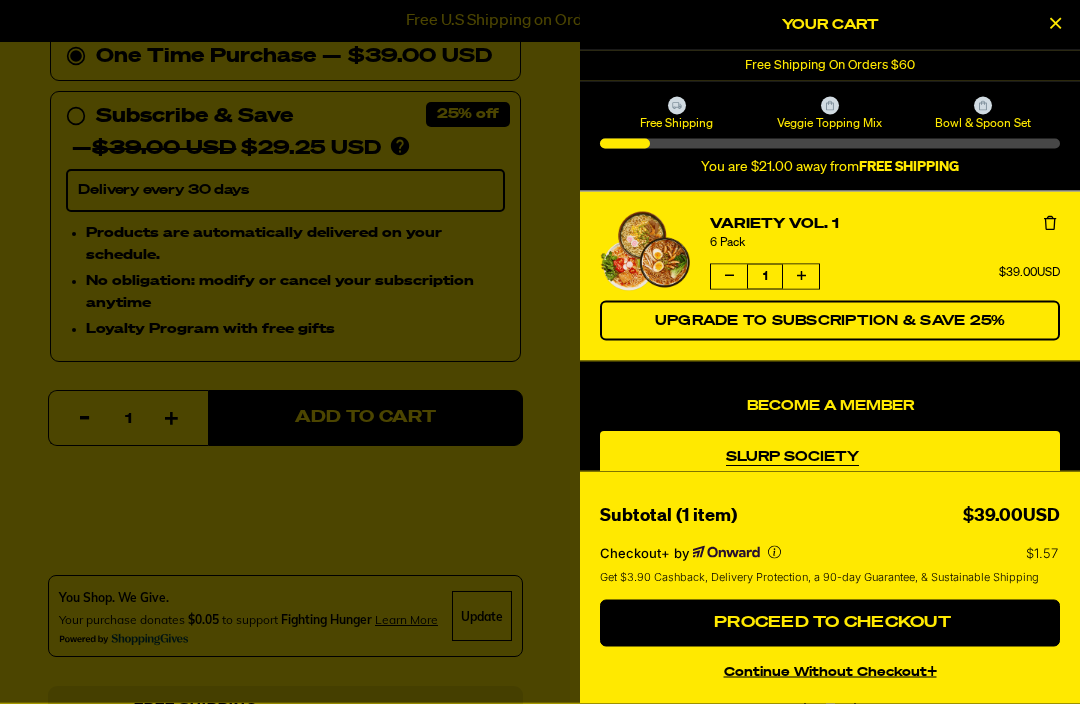 click at bounding box center (729, 276) 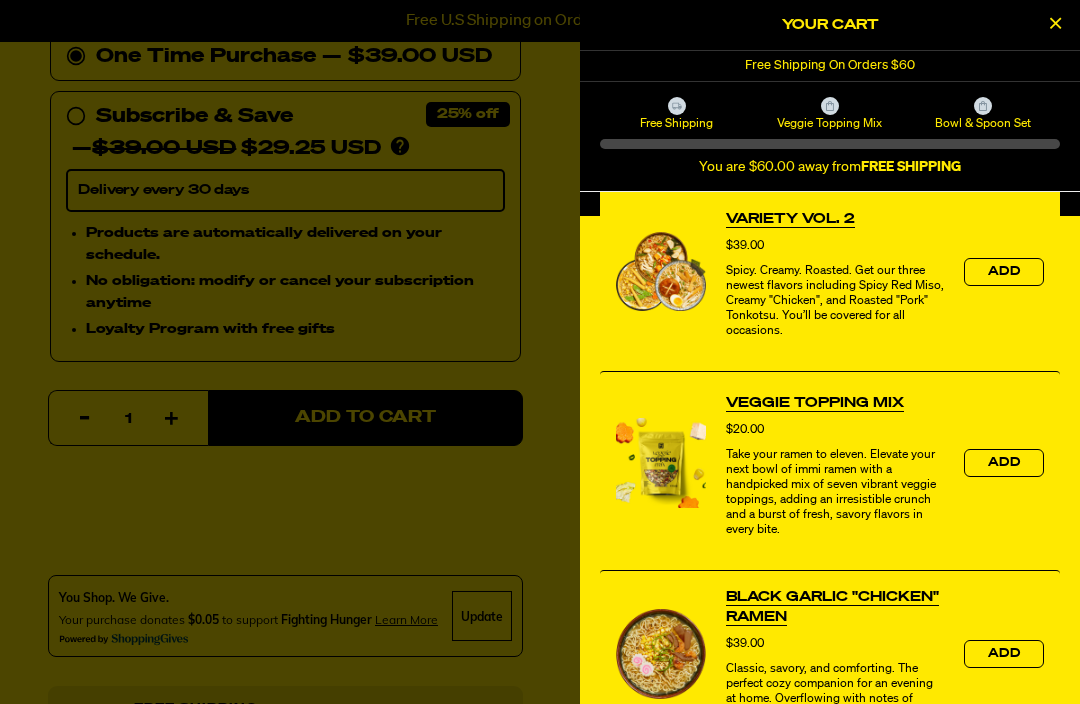 scroll, scrollTop: 673, scrollLeft: 0, axis: vertical 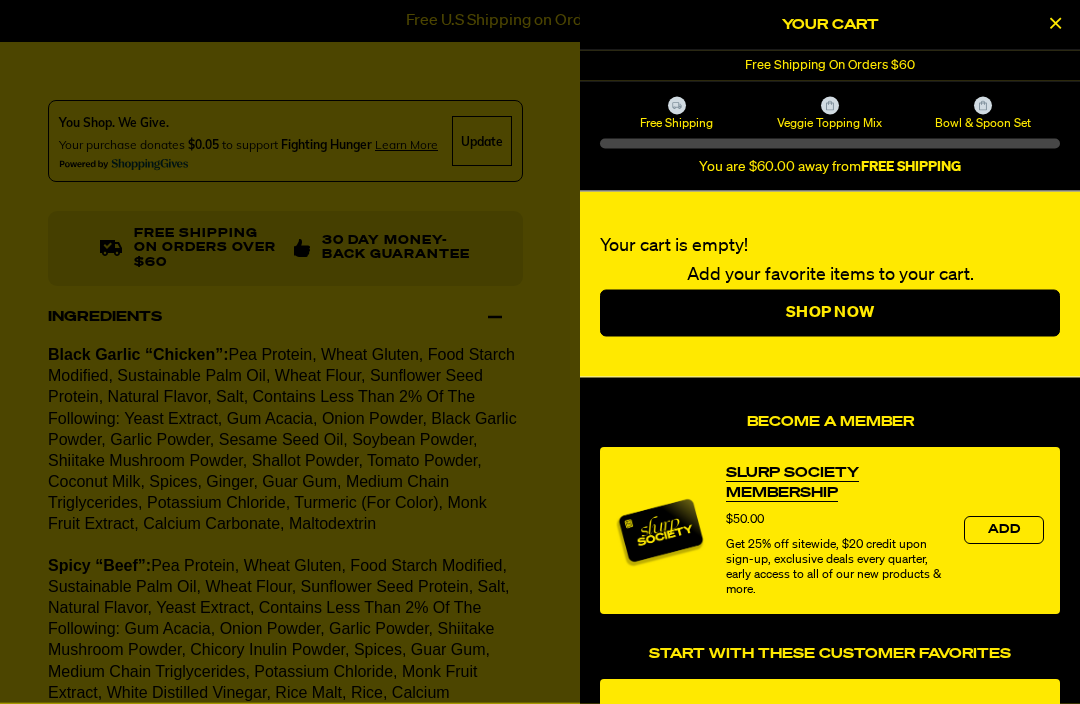 click on "Bowl & Spoon Set" at bounding box center (983, 114) 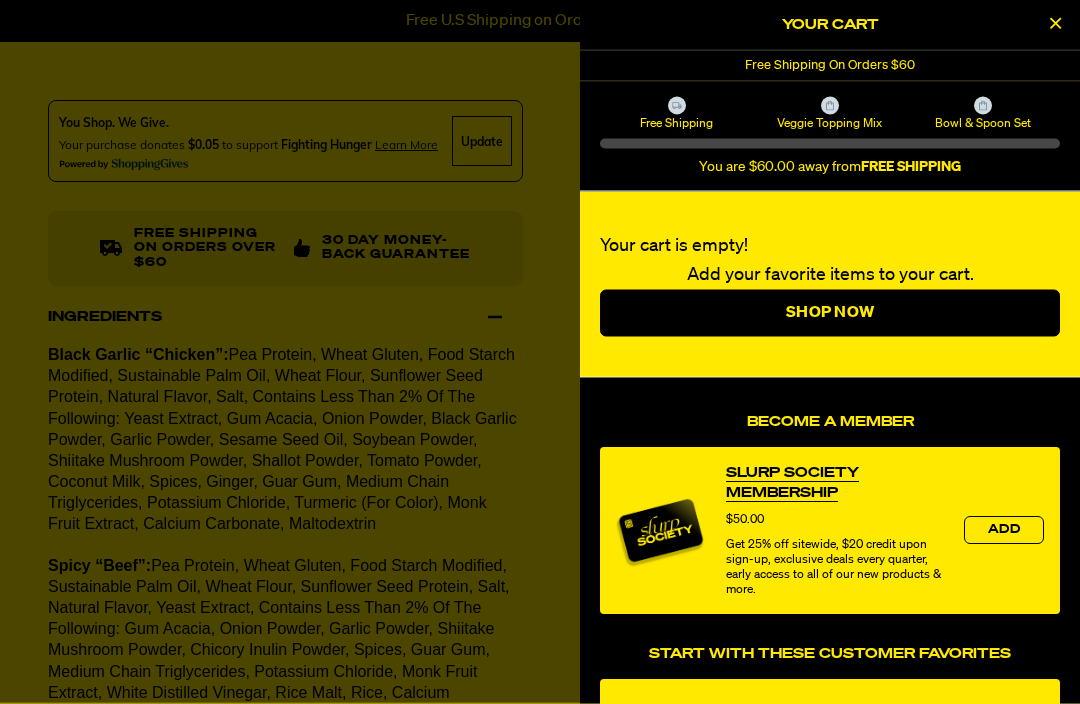 click on "Bowl & Spoon Set" at bounding box center [983, 123] 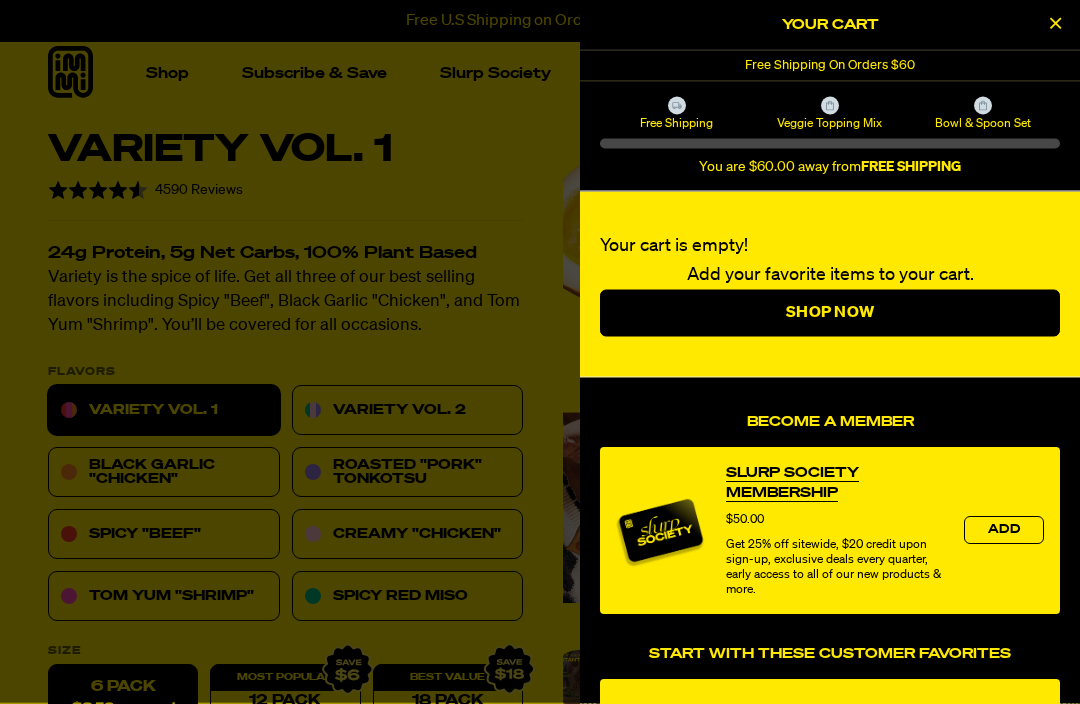 scroll, scrollTop: 0, scrollLeft: 0, axis: both 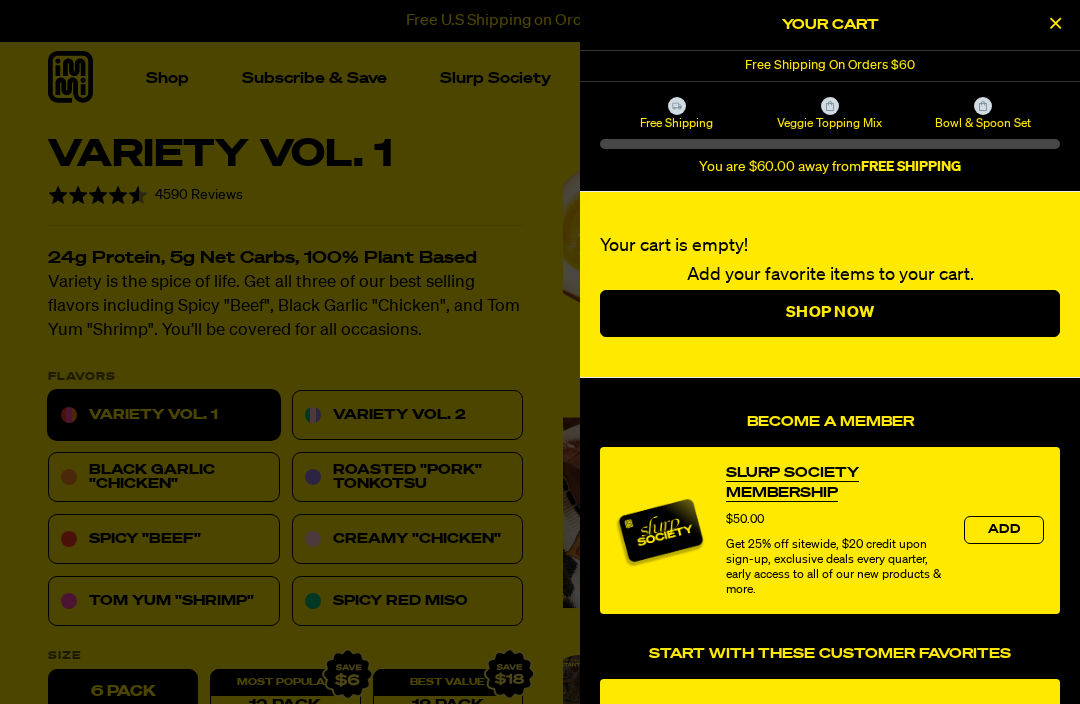 click at bounding box center (1055, 25) 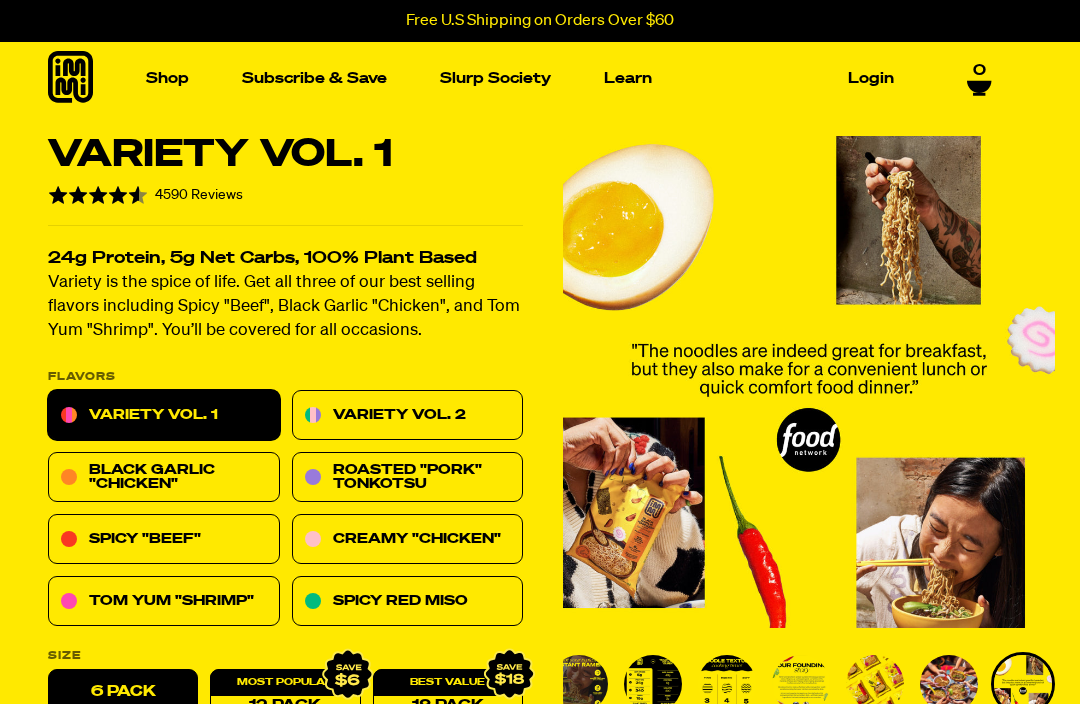 click at bounding box center (407, 254) 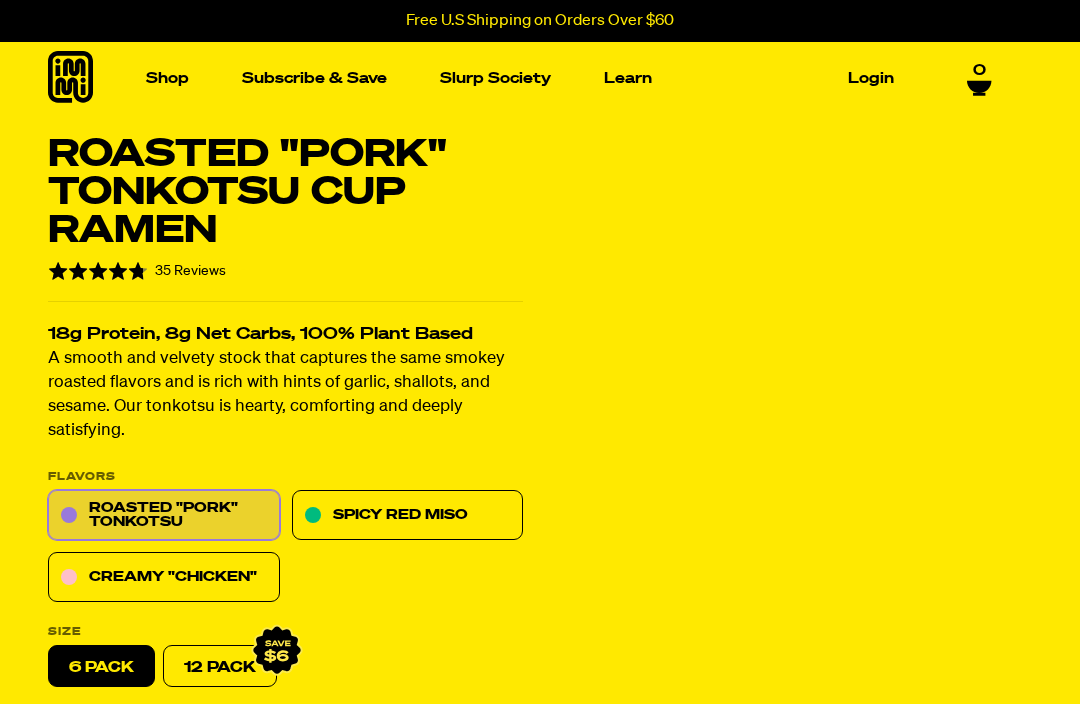 scroll, scrollTop: 0, scrollLeft: 0, axis: both 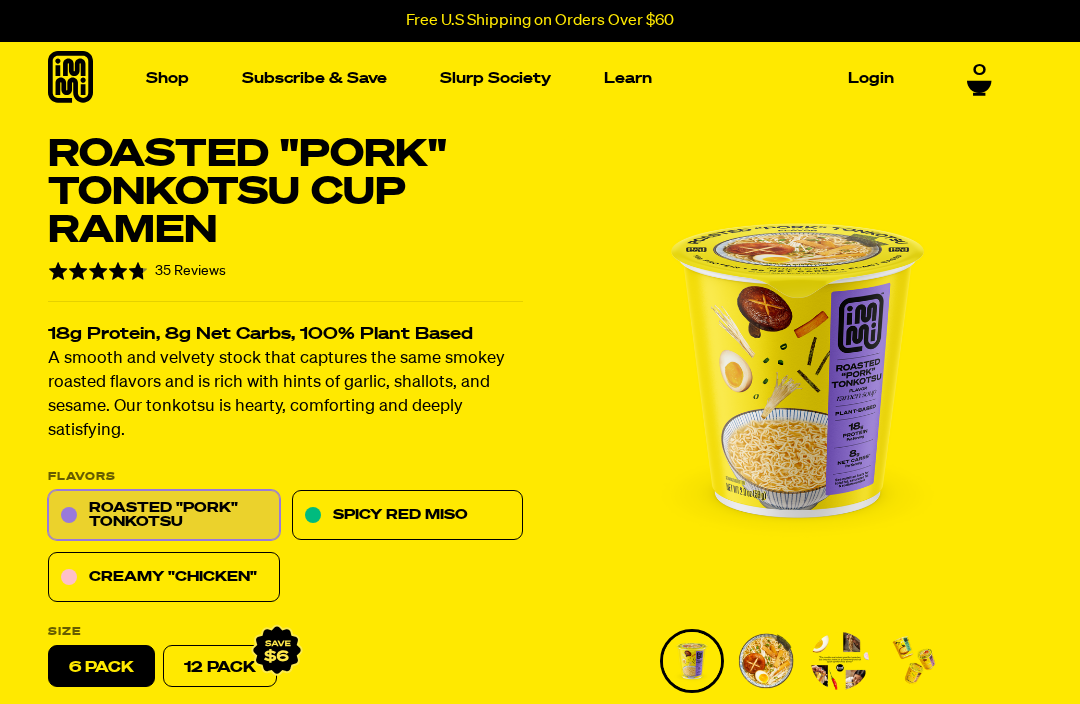 click on "Slurp Society" at bounding box center [495, 78] 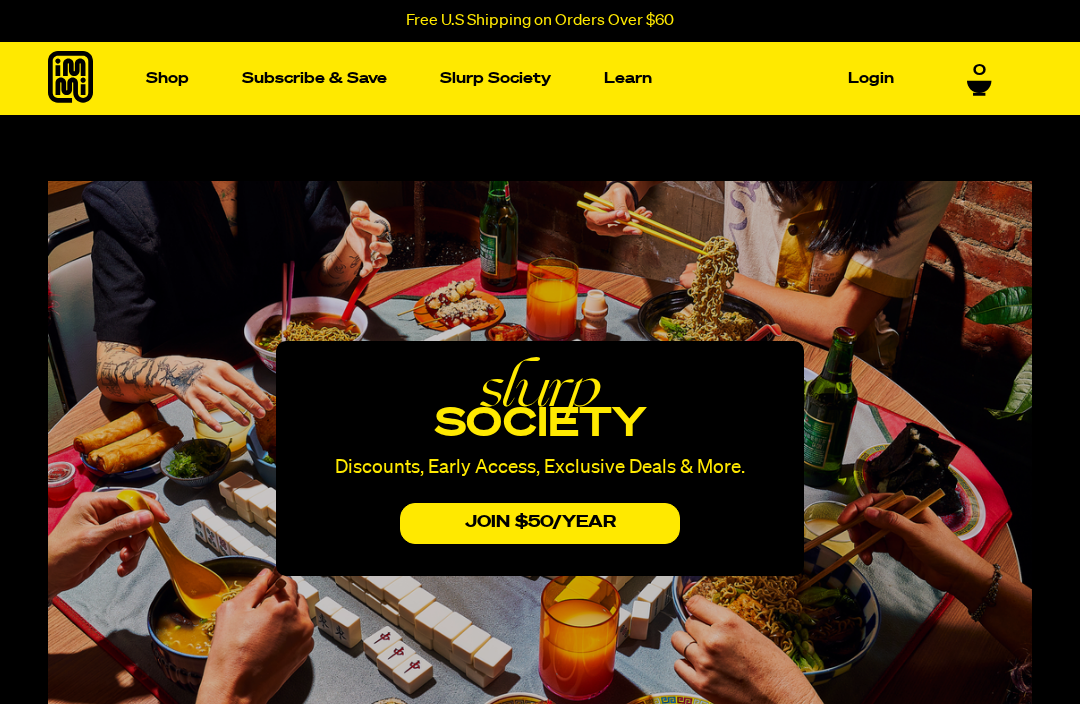 scroll, scrollTop: 0, scrollLeft: 0, axis: both 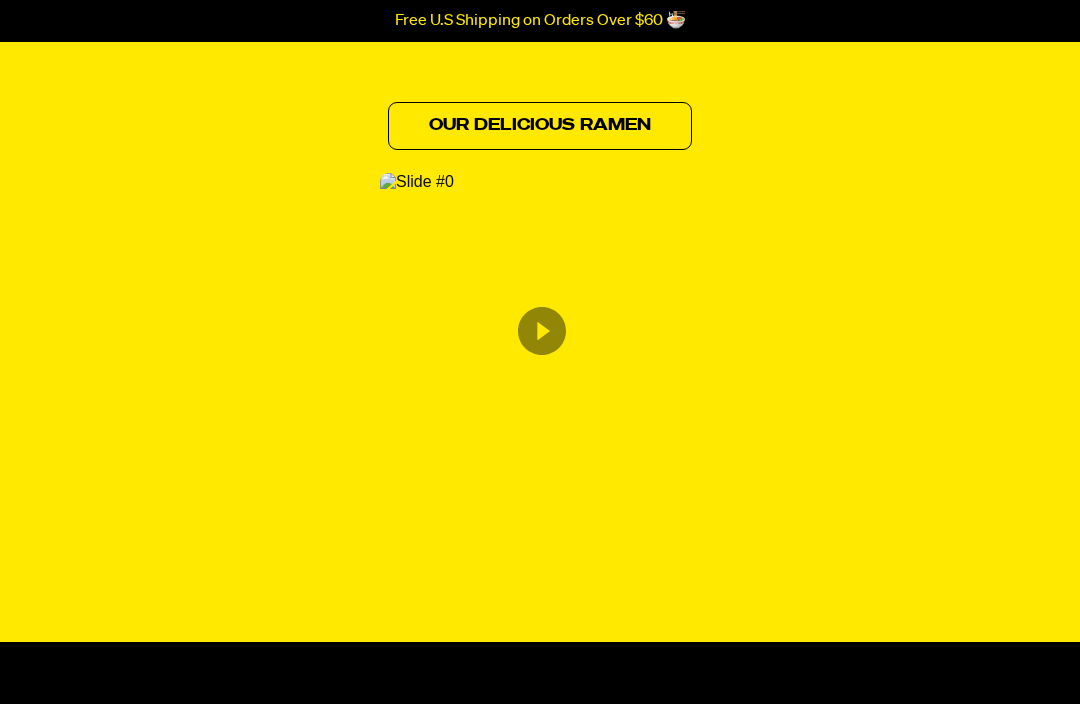 click at bounding box center (417, 183) 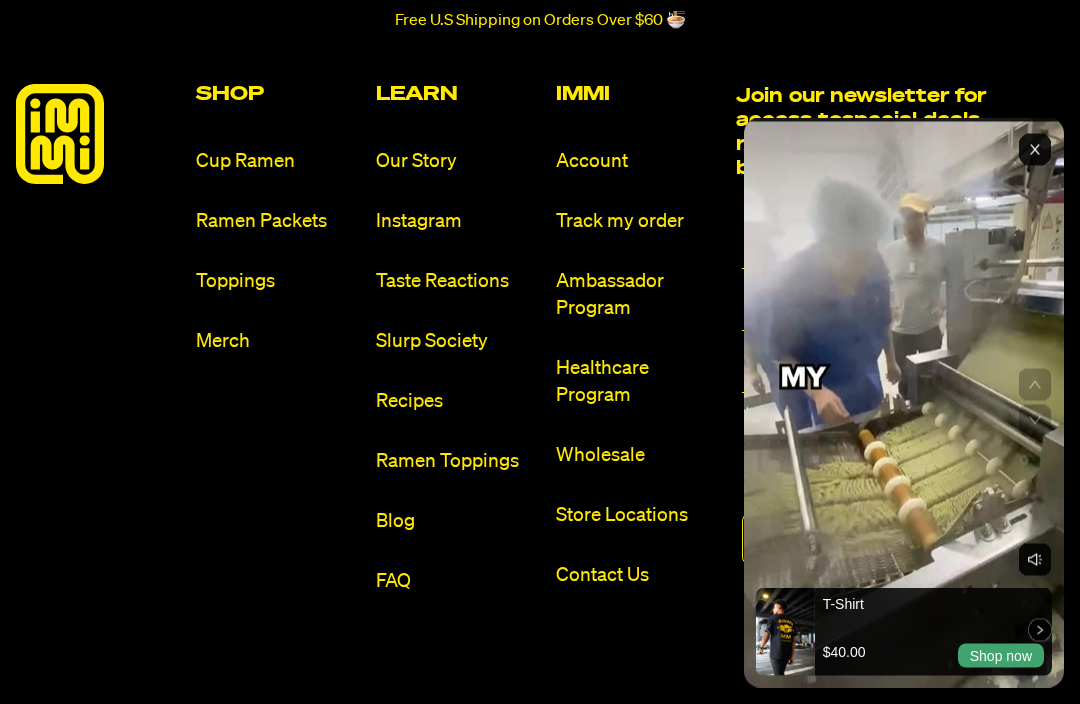 scroll, scrollTop: 2148, scrollLeft: 0, axis: vertical 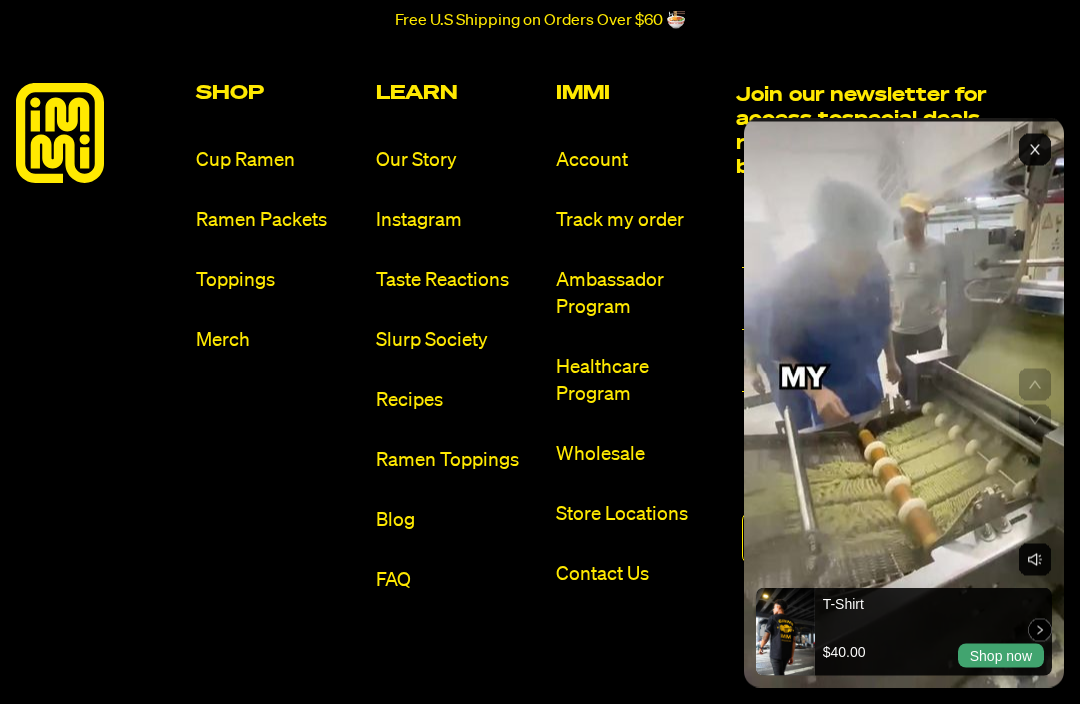 click on "Recipes" at bounding box center [458, 401] 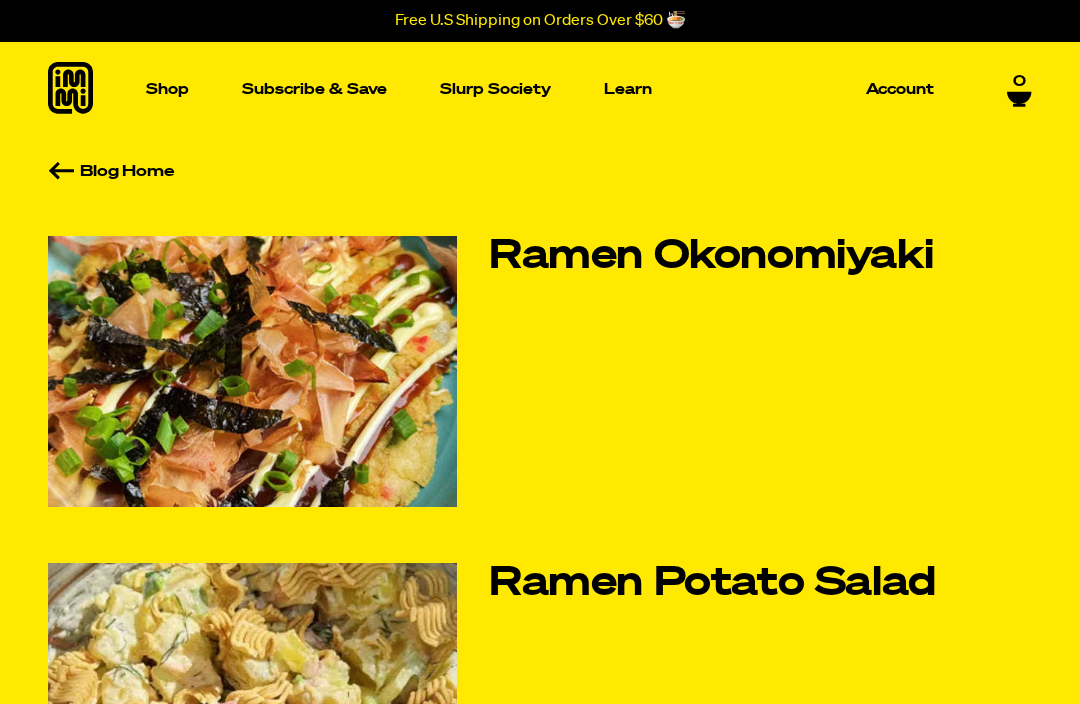 scroll, scrollTop: 0, scrollLeft: 0, axis: both 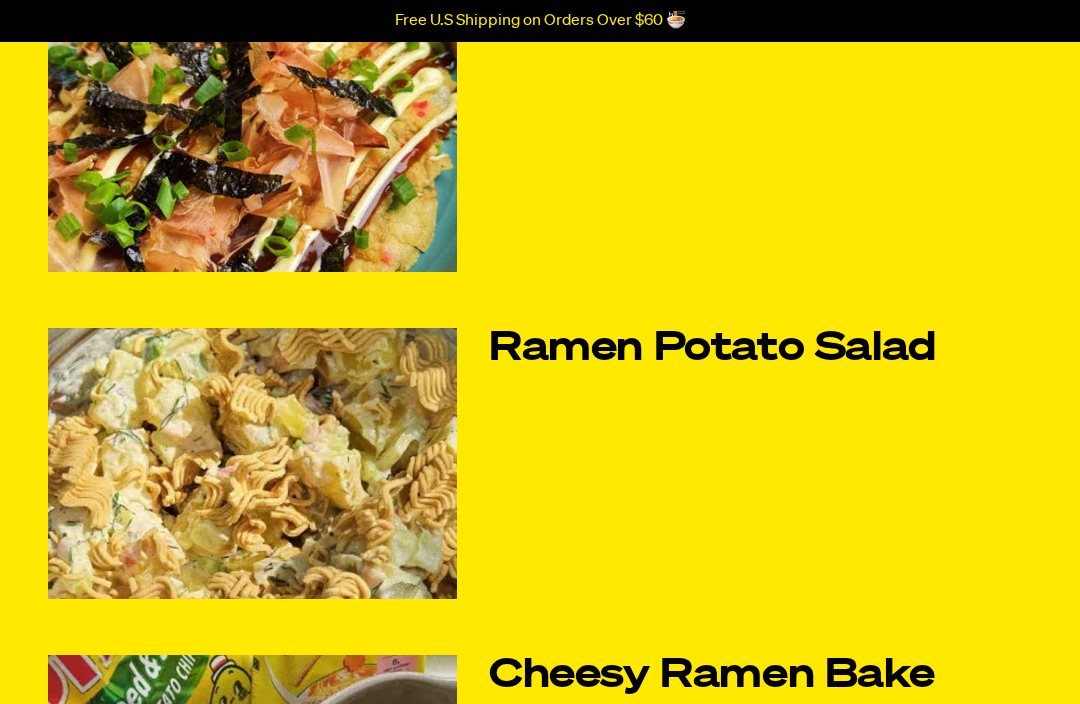 click at bounding box center [252, 463] 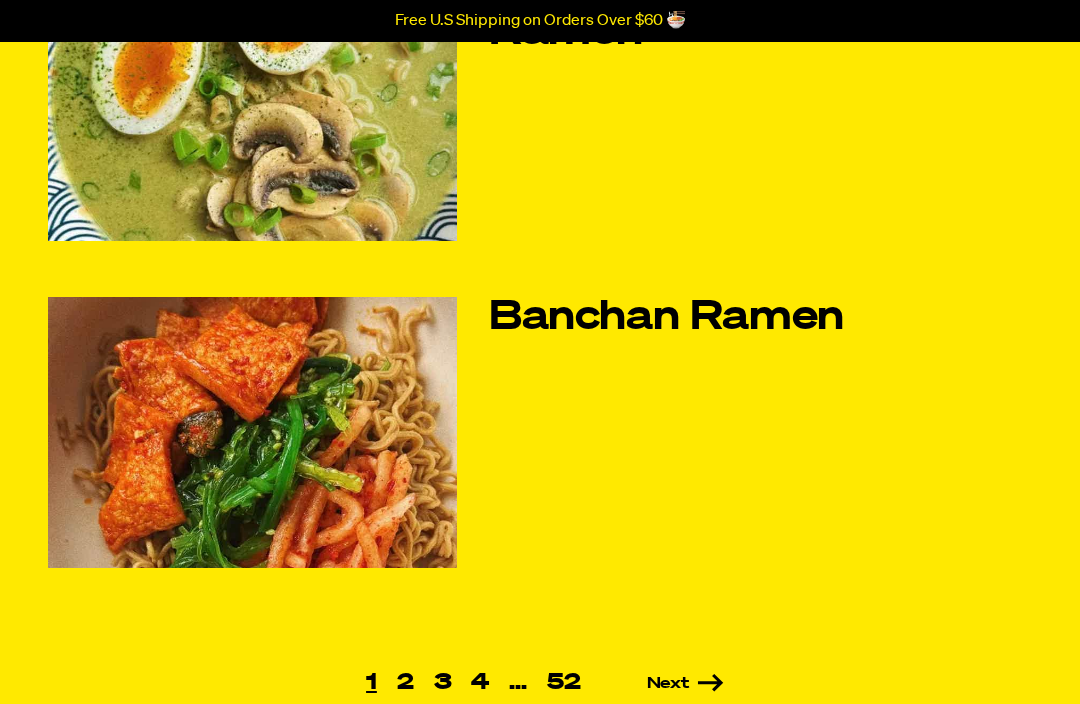 scroll, scrollTop: 1248, scrollLeft: 0, axis: vertical 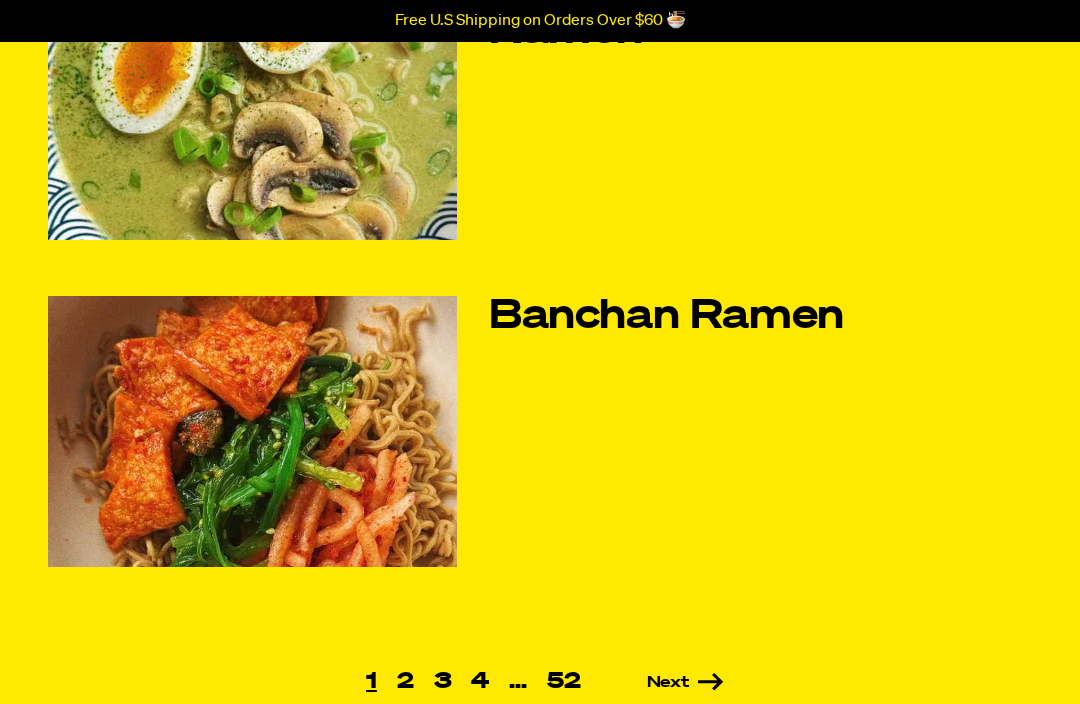 click at bounding box center (252, 431) 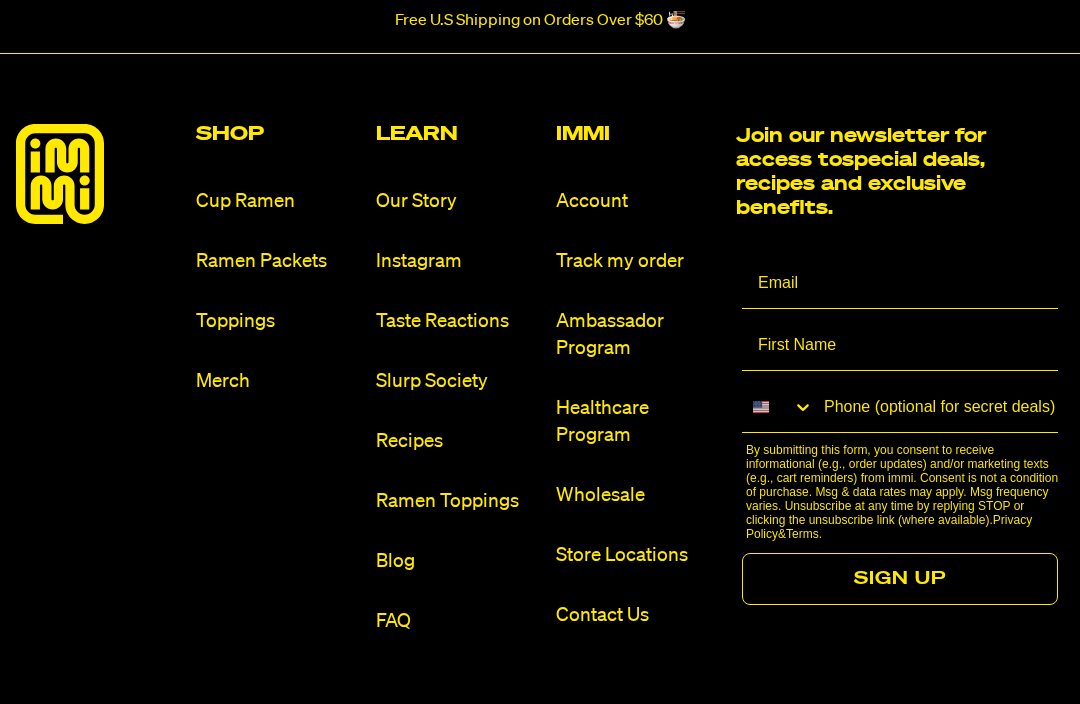 scroll, scrollTop: 2341, scrollLeft: 0, axis: vertical 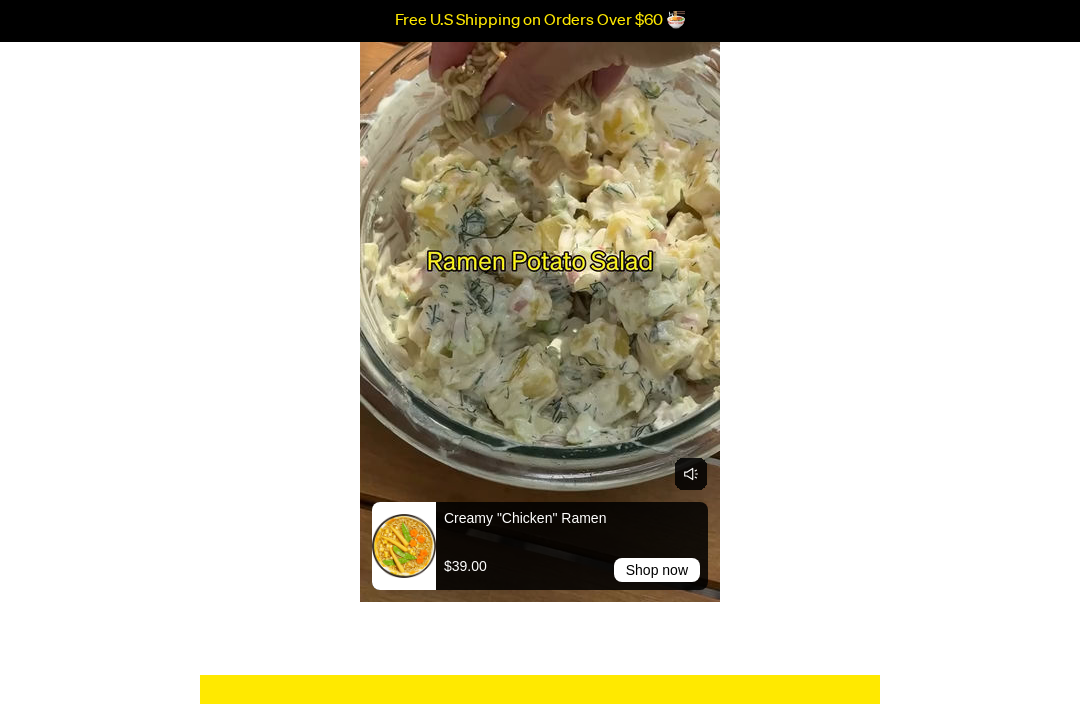 click at bounding box center (540, 282) 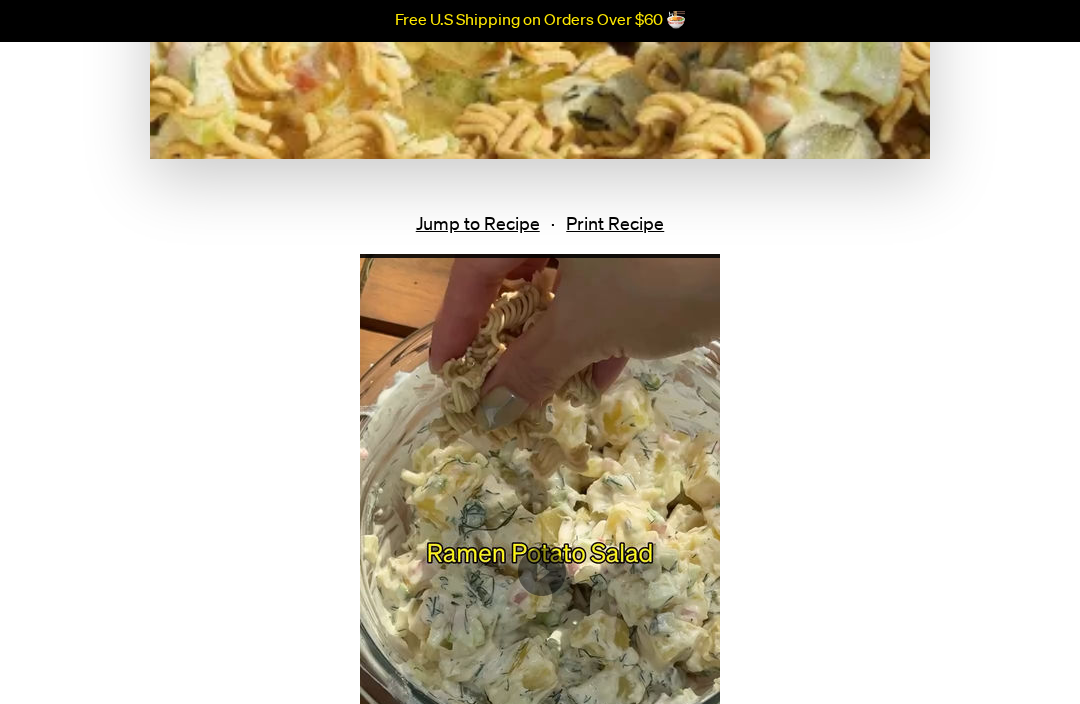 click at bounding box center [540, 575] 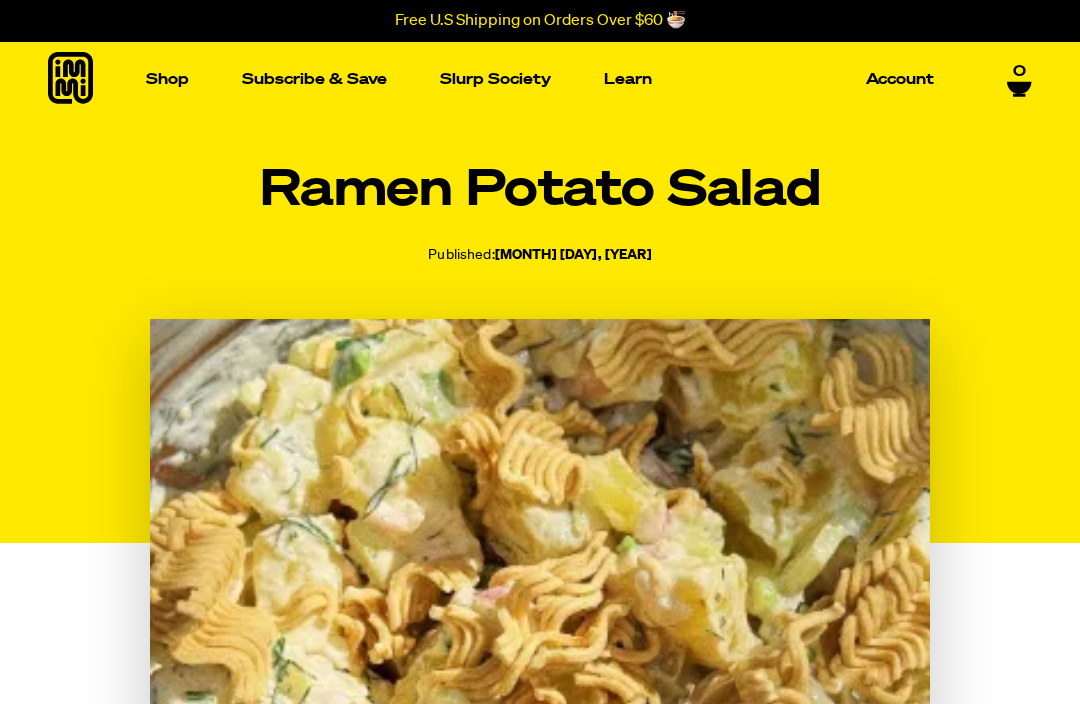 scroll, scrollTop: 0, scrollLeft: 0, axis: both 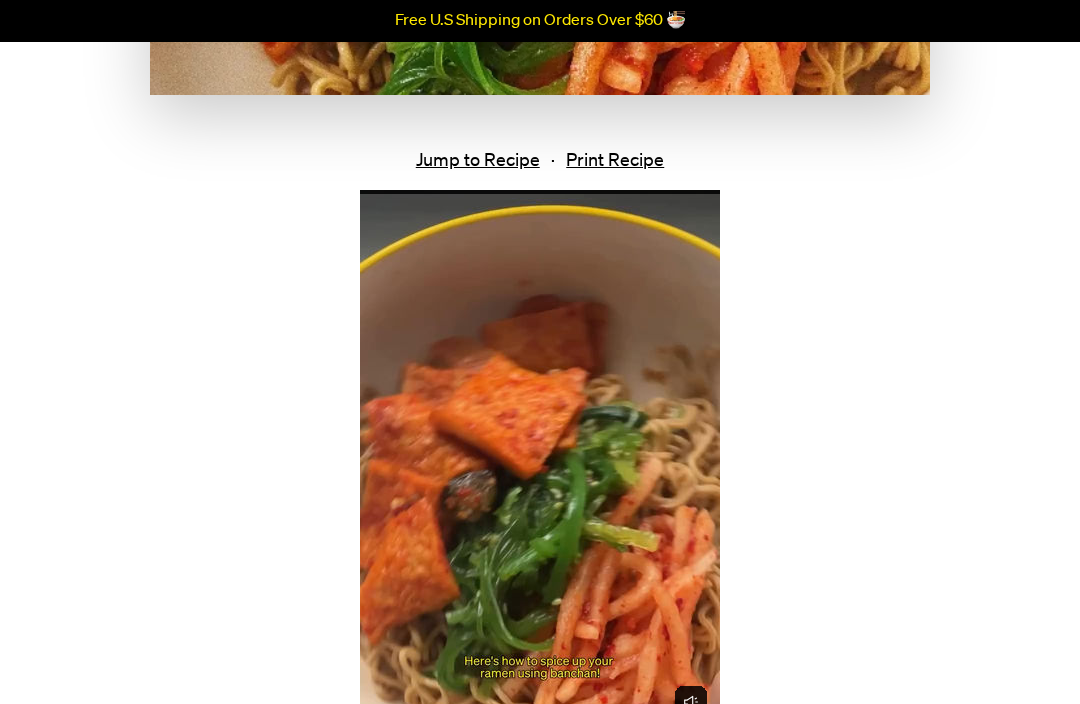 click at bounding box center (540, 510) 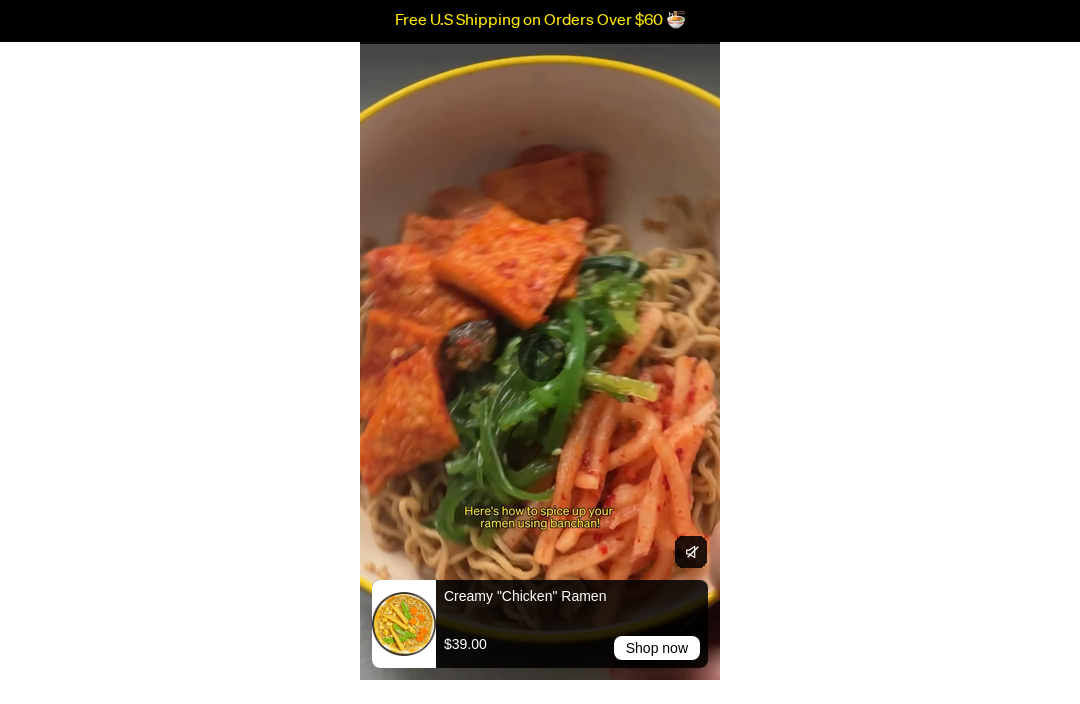 click at bounding box center [540, 361] 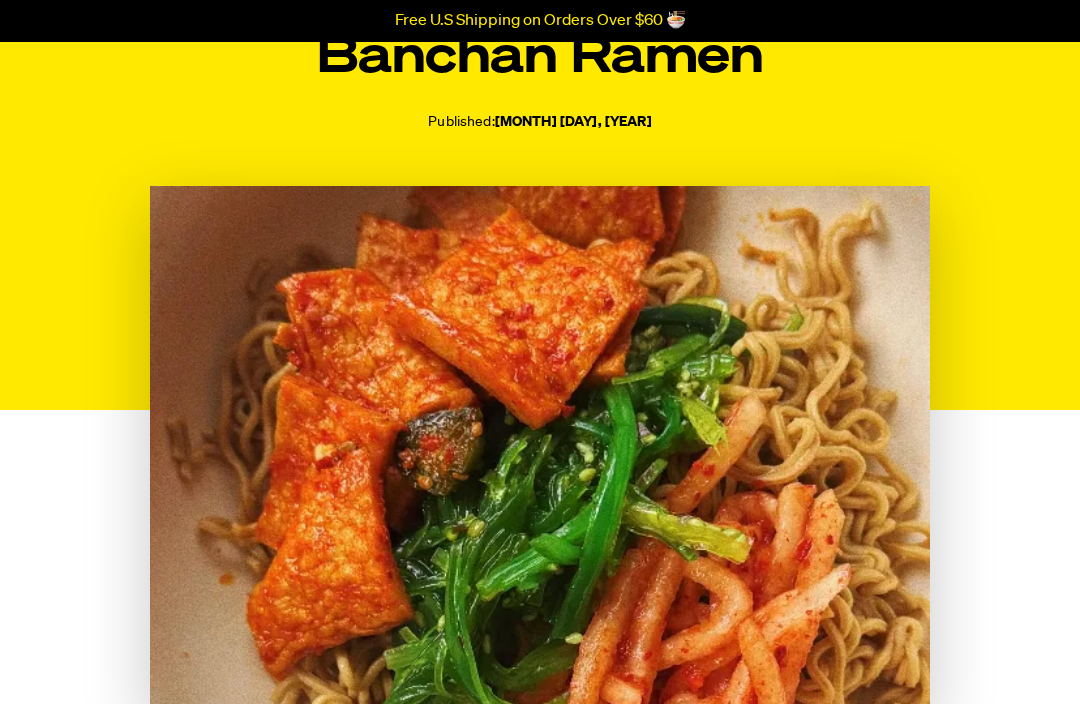 scroll, scrollTop: 0, scrollLeft: 0, axis: both 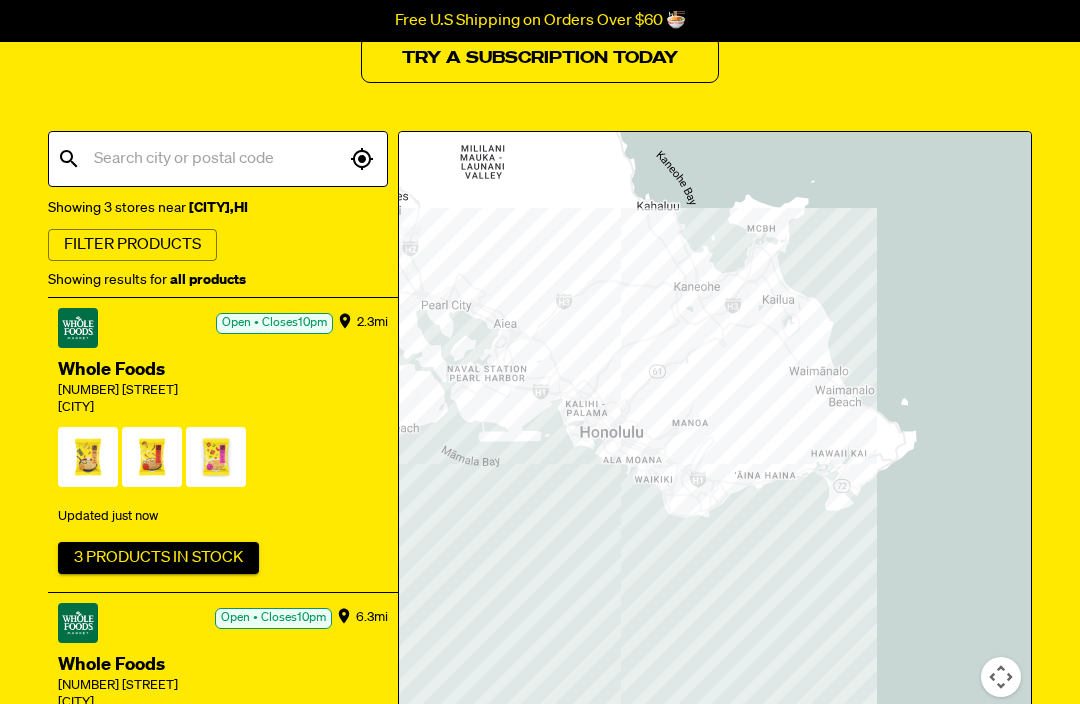 click at bounding box center (88, 461) 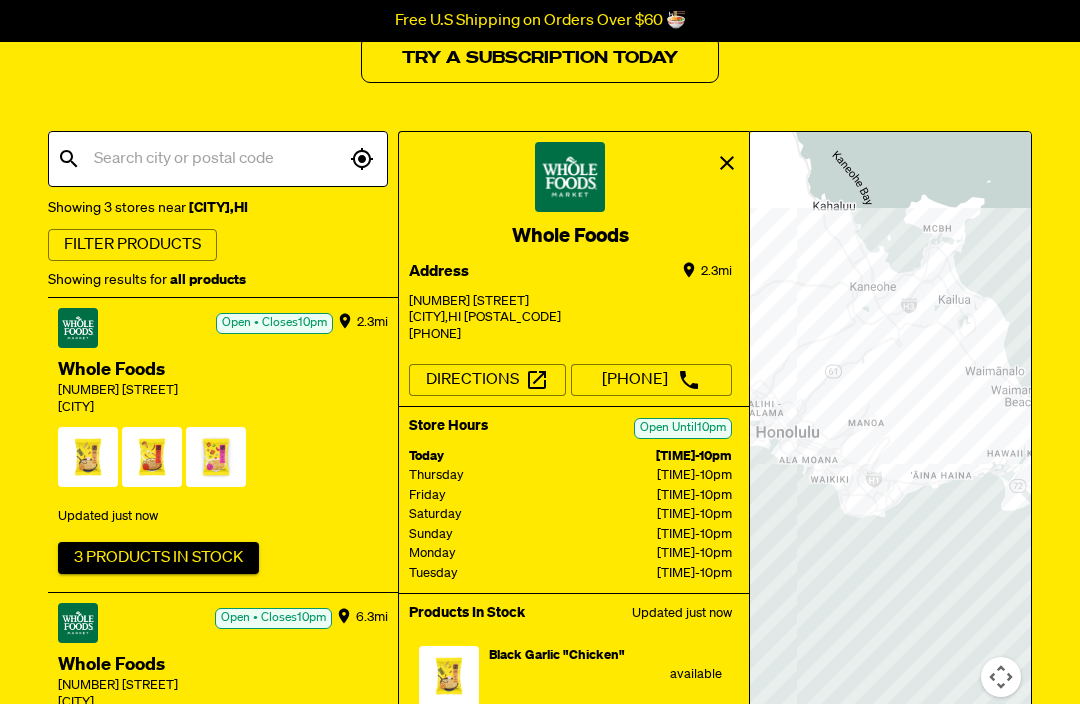 click on "2.3  mi Open • Closes  10pm Whole Foods 4211 Wai'alae Ave [CITY], [STATE] Updated just now 3 Products In Stock" at bounding box center (223, 445) 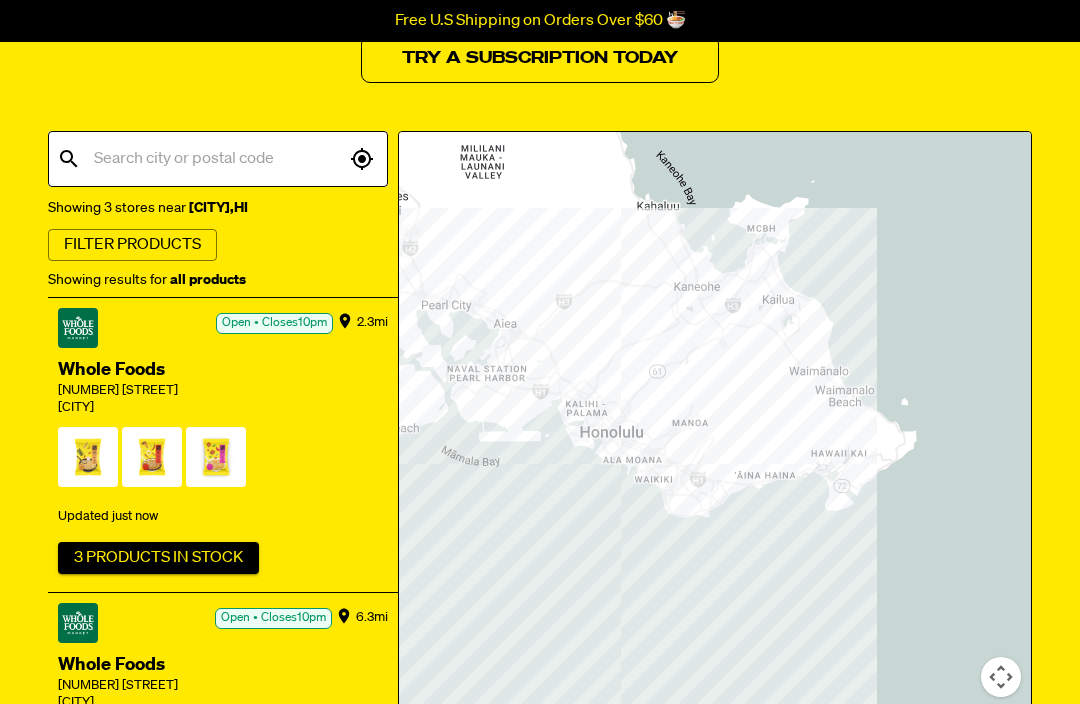 click at bounding box center (88, 461) 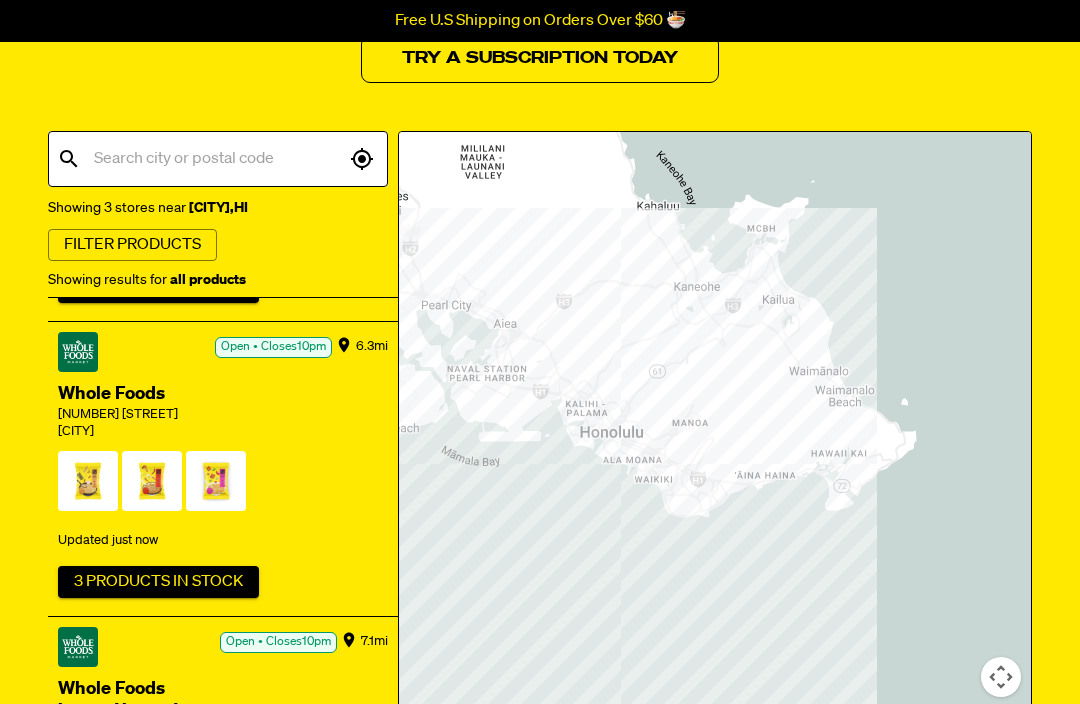 scroll, scrollTop: 270, scrollLeft: 0, axis: vertical 